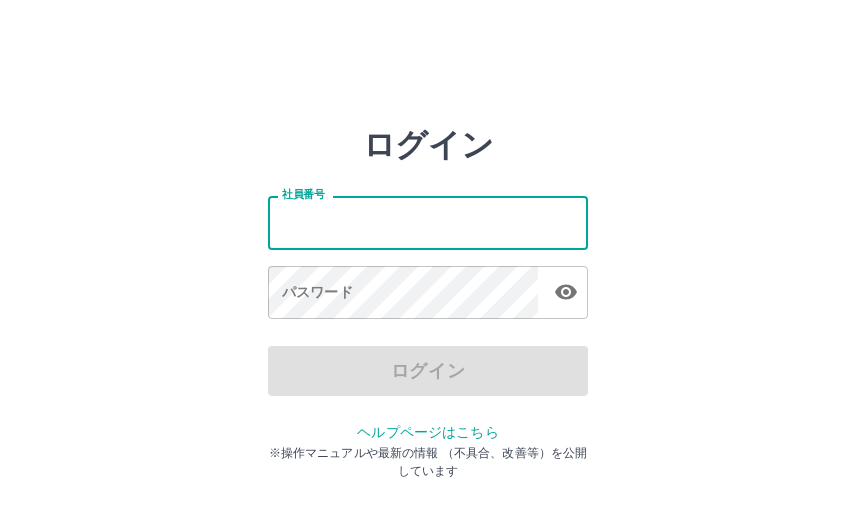 scroll, scrollTop: 0, scrollLeft: 0, axis: both 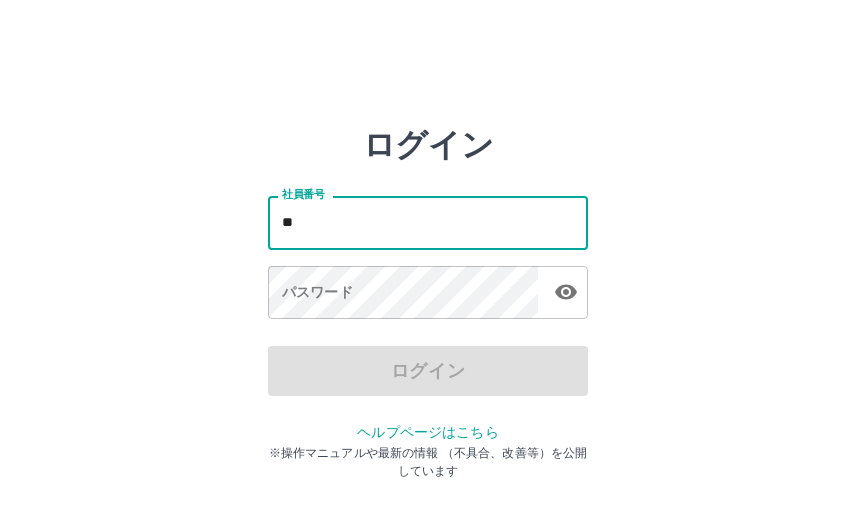 type on "*" 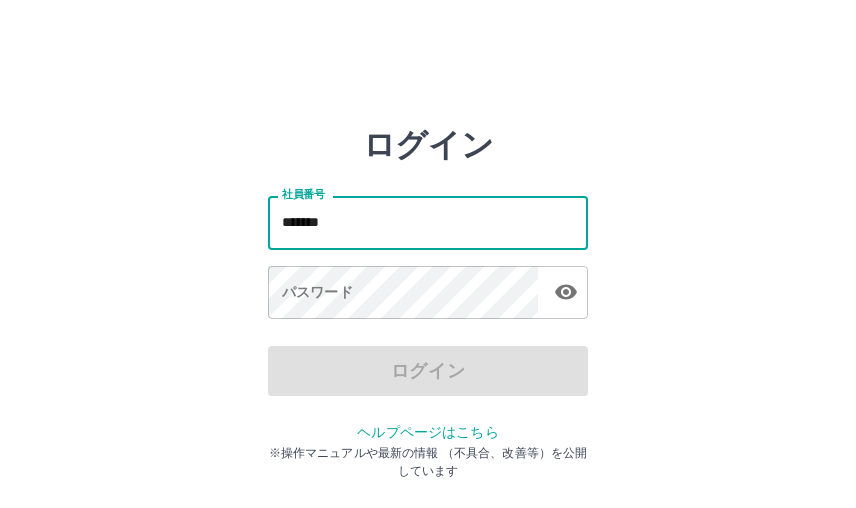 type on "*******" 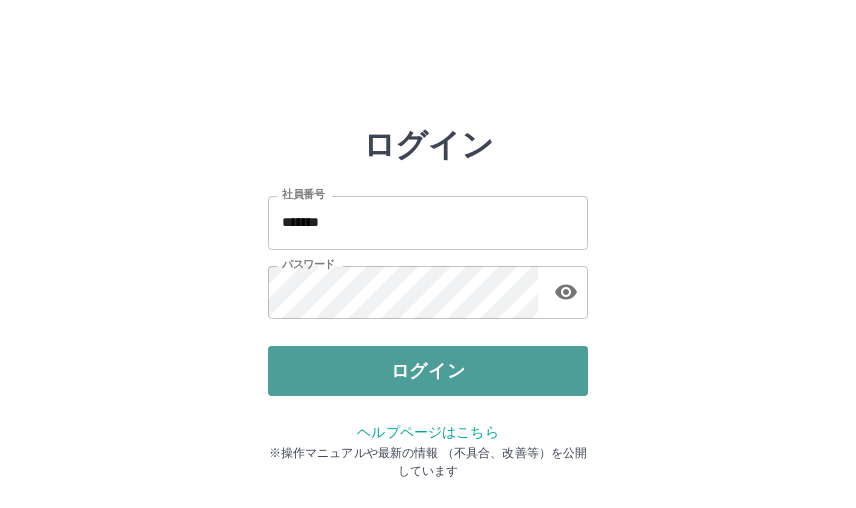 click on "ログイン" at bounding box center (428, 371) 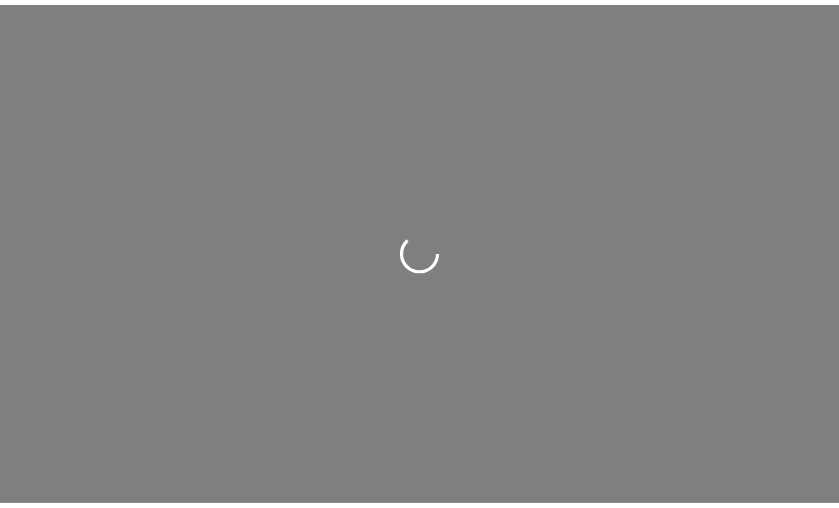 scroll, scrollTop: 0, scrollLeft: 0, axis: both 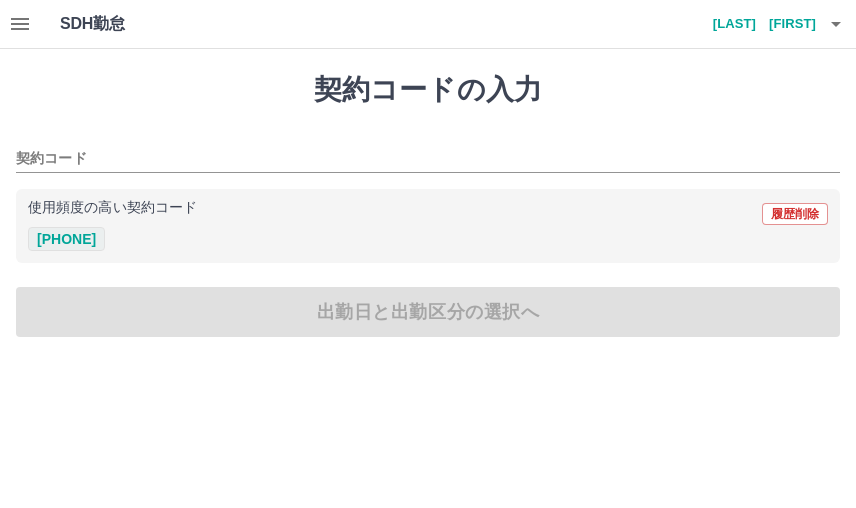 click on "35358002" at bounding box center [66, 239] 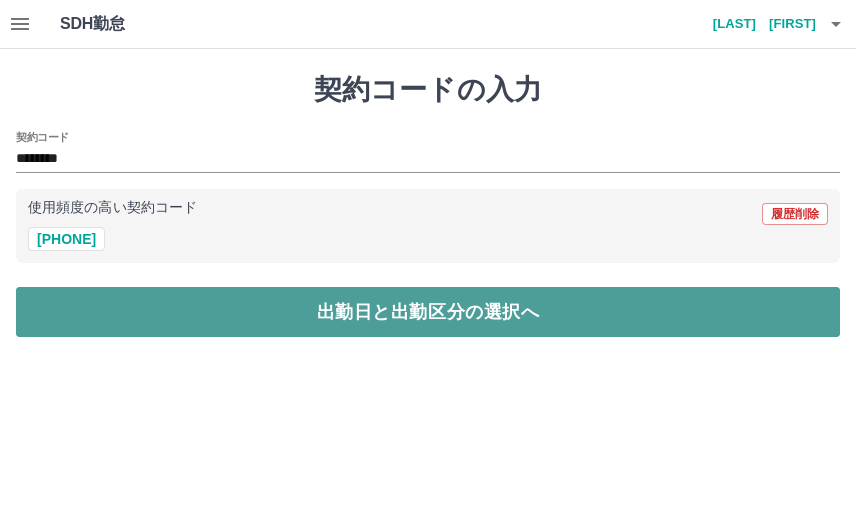 click on "出勤日と出勤区分の選択へ" at bounding box center (428, 312) 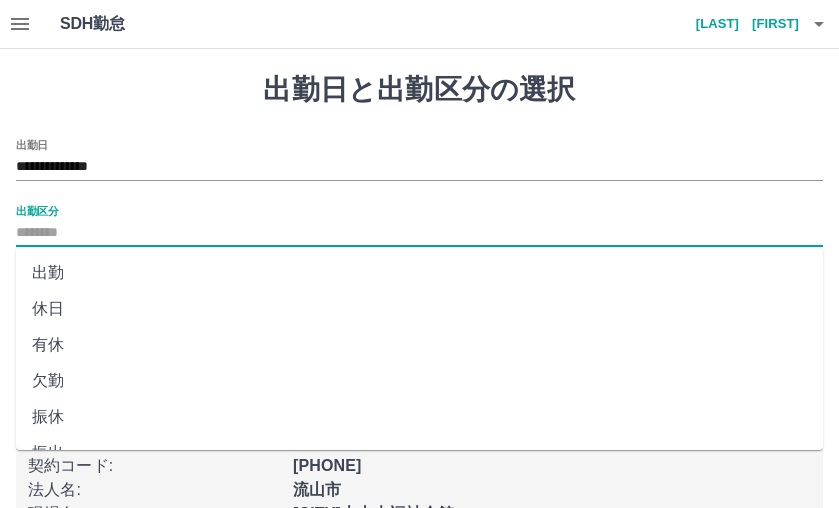 click on "出勤区分" at bounding box center [419, 233] 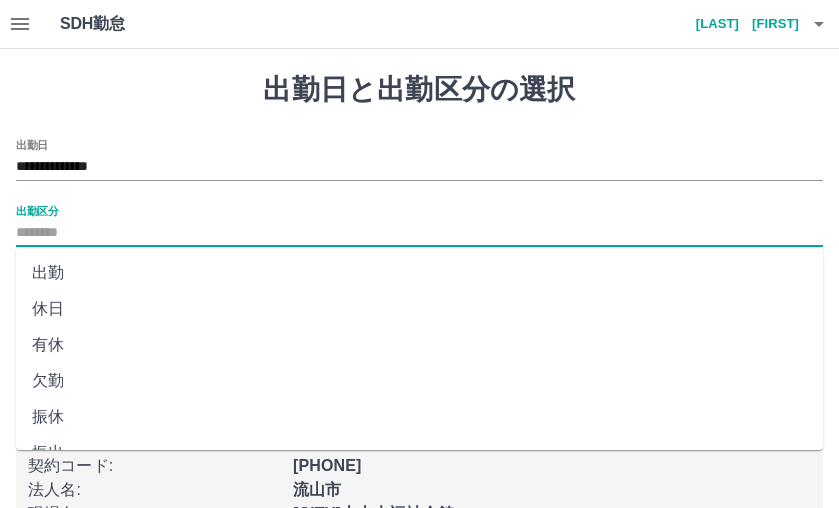 click on "出勤" at bounding box center (419, 273) 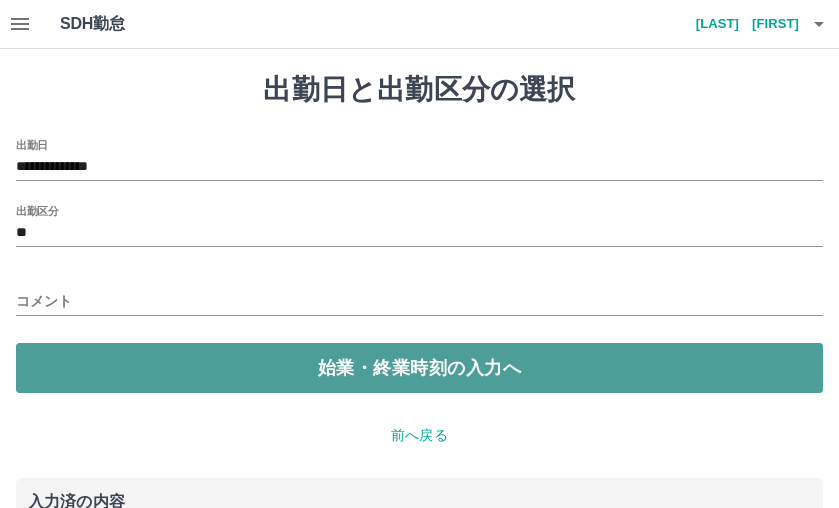 click on "始業・終業時刻の入力へ" at bounding box center [419, 368] 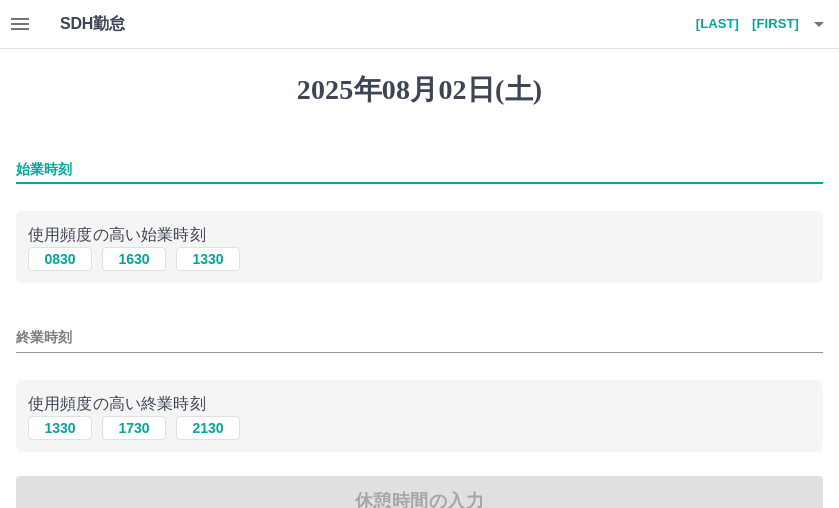click on "始業時刻" at bounding box center (419, 169) 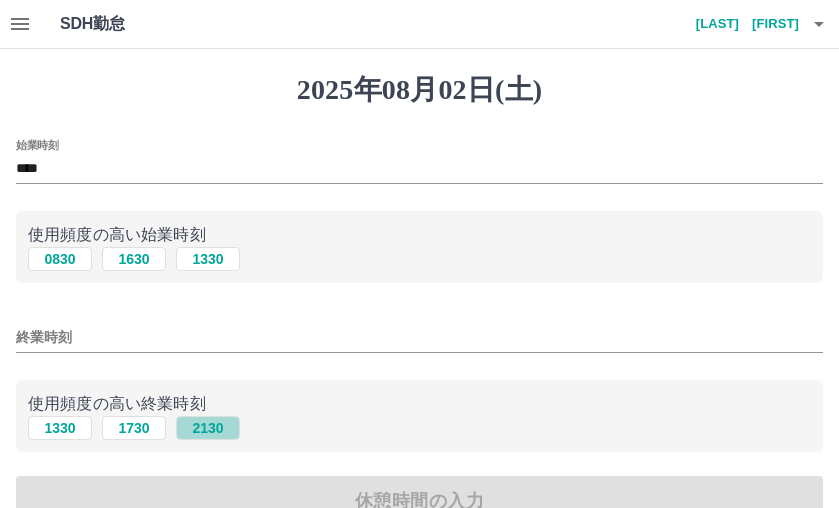 click on "2130" at bounding box center (208, 428) 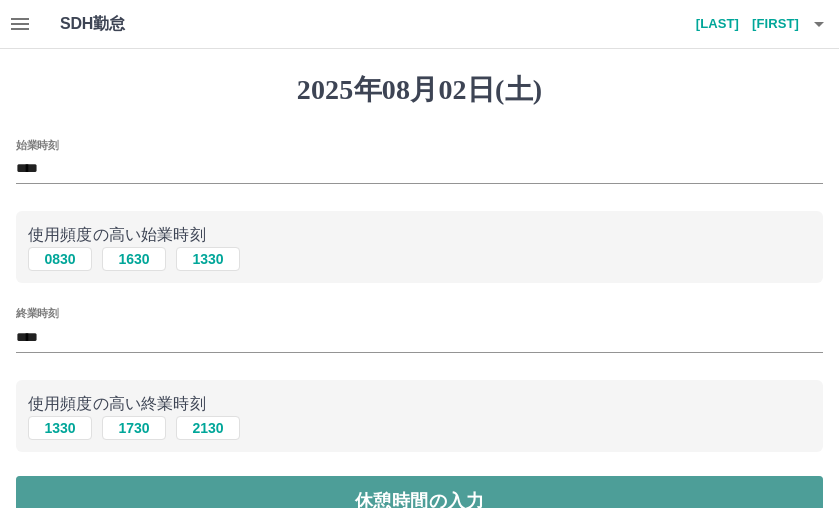 click on "休憩時間の入力" at bounding box center (419, 501) 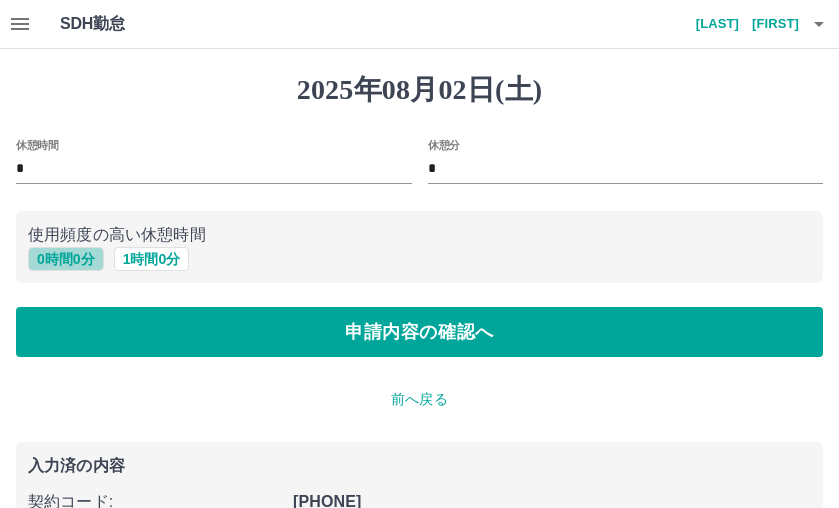 click on "0 時間 0 分" at bounding box center [66, 259] 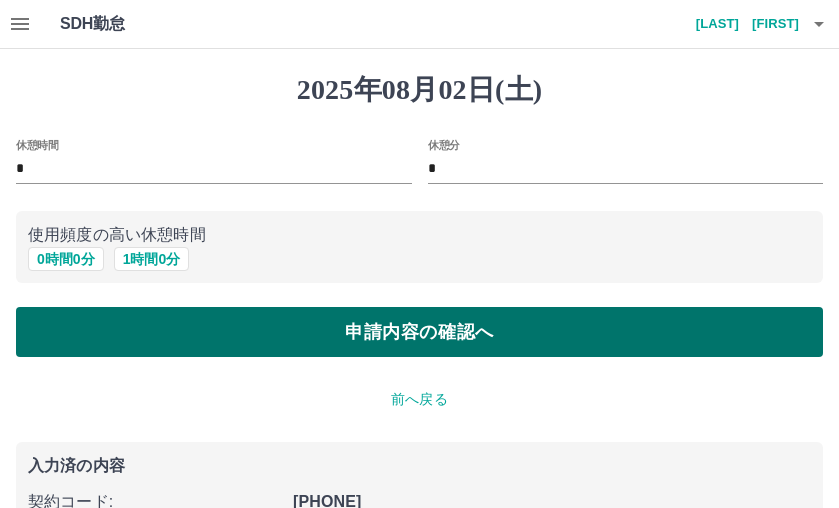 click on "申請内容の確認へ" at bounding box center (419, 332) 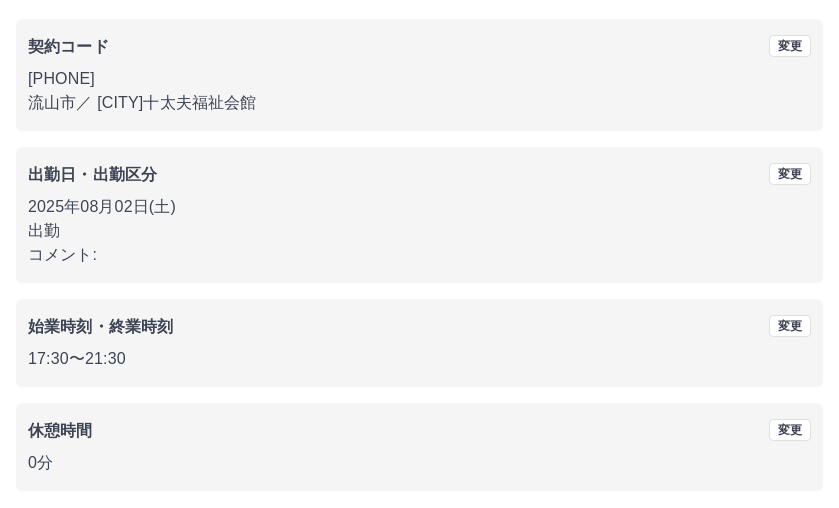 scroll, scrollTop: 200, scrollLeft: 0, axis: vertical 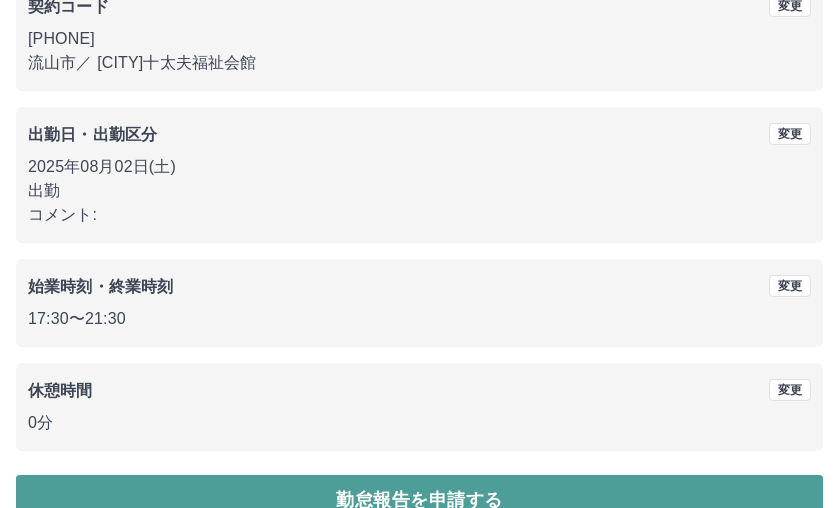 click on "勤怠報告を申請する" at bounding box center [419, 500] 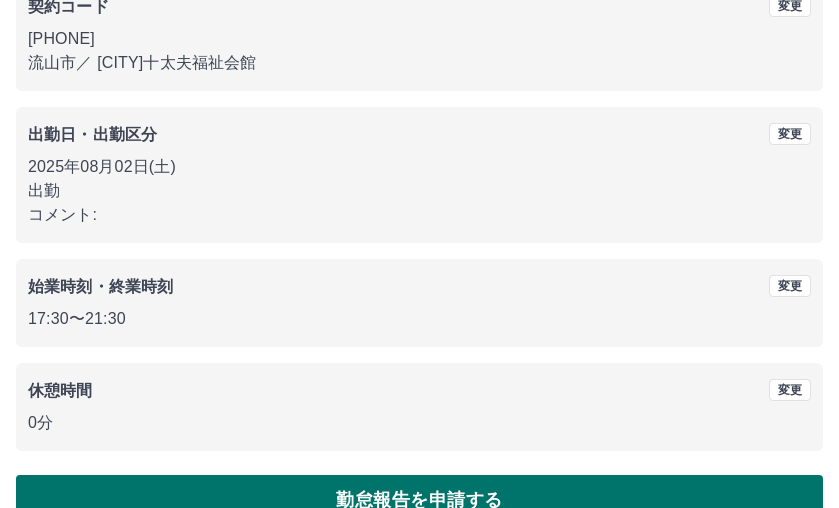 scroll, scrollTop: 0, scrollLeft: 0, axis: both 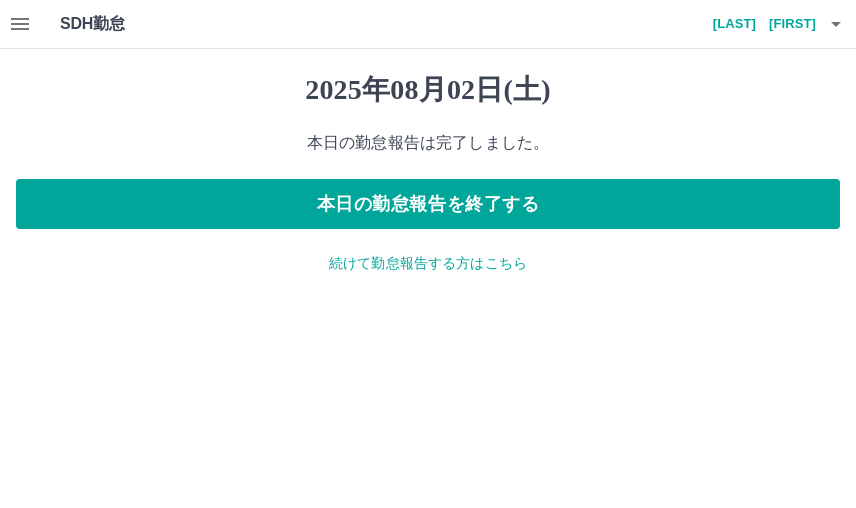 click on "続けて勤怠報告する方はこちら" at bounding box center (428, 263) 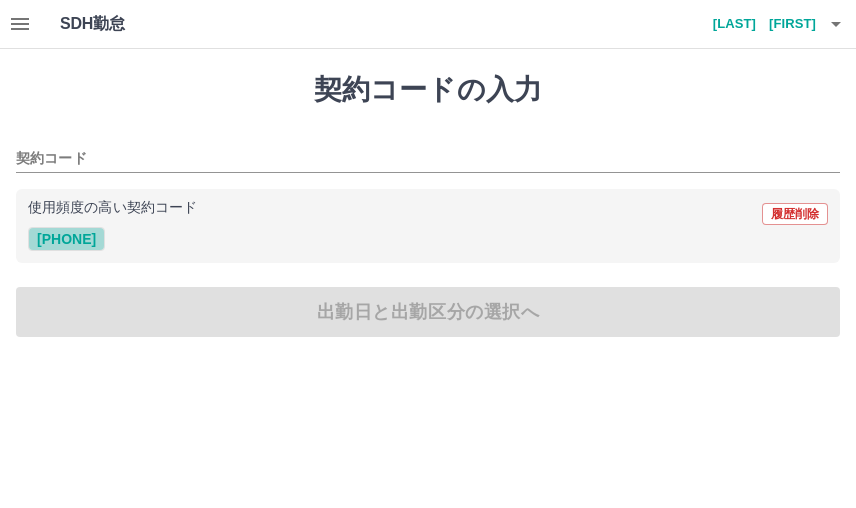 click on "35358002" at bounding box center [66, 239] 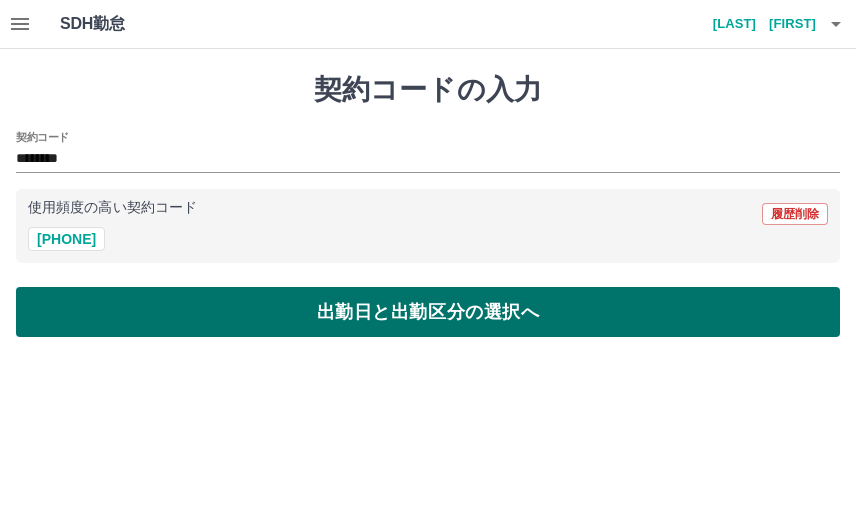 click on "出勤日と出勤区分の選択へ" at bounding box center [428, 312] 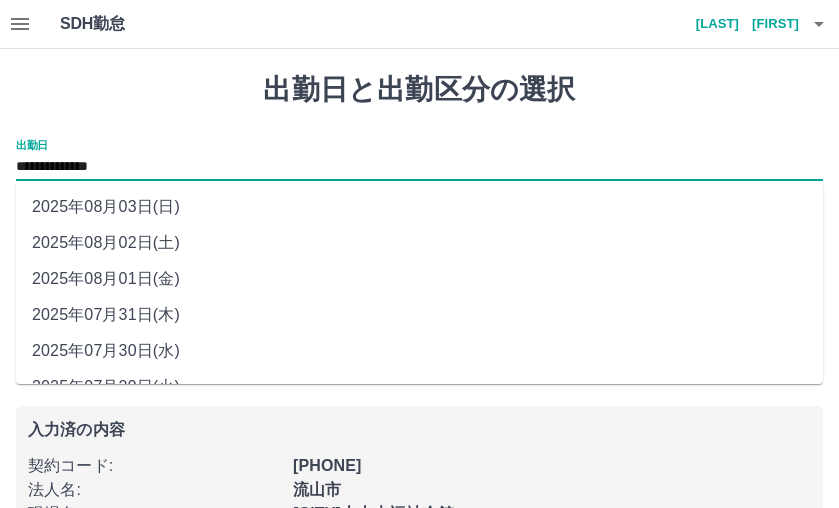 click on "**********" at bounding box center (419, 167) 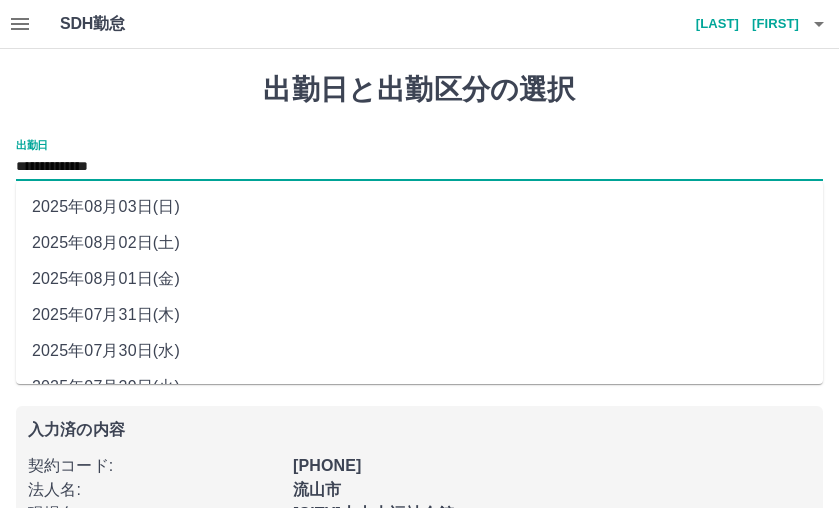 click on "2025年08月01日(金)" at bounding box center [419, 279] 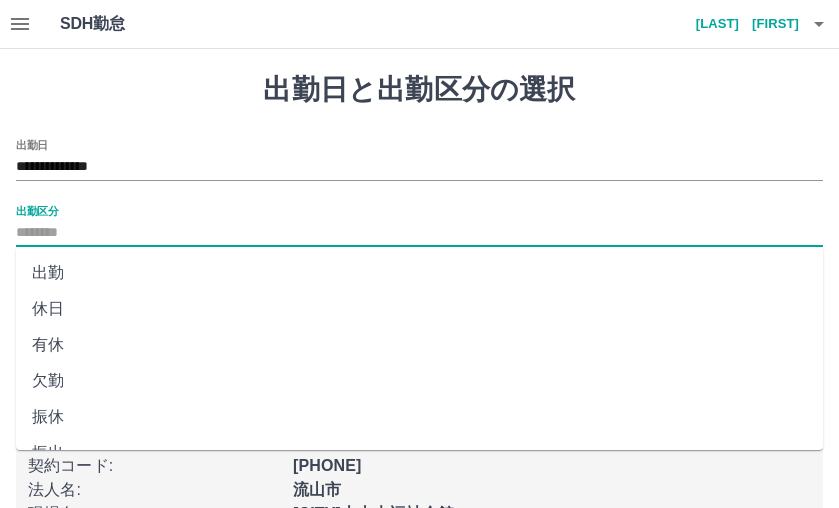 click on "出勤区分" at bounding box center [419, 233] 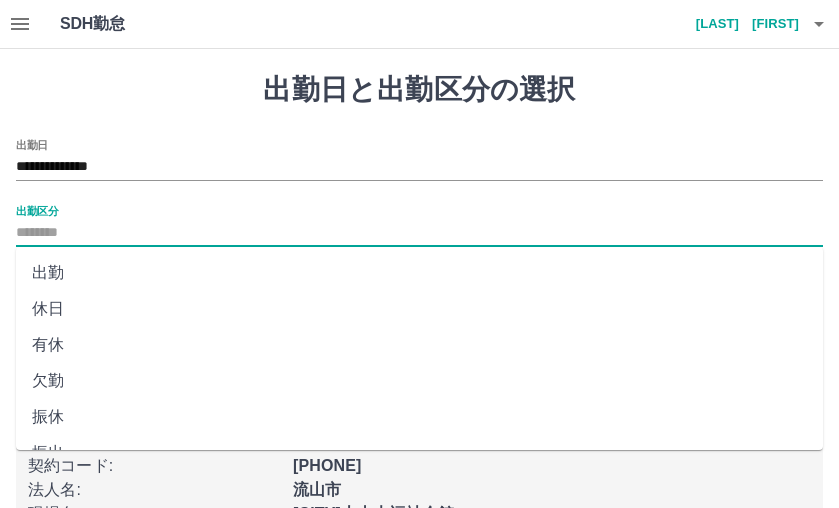 click on "休日" at bounding box center (419, 309) 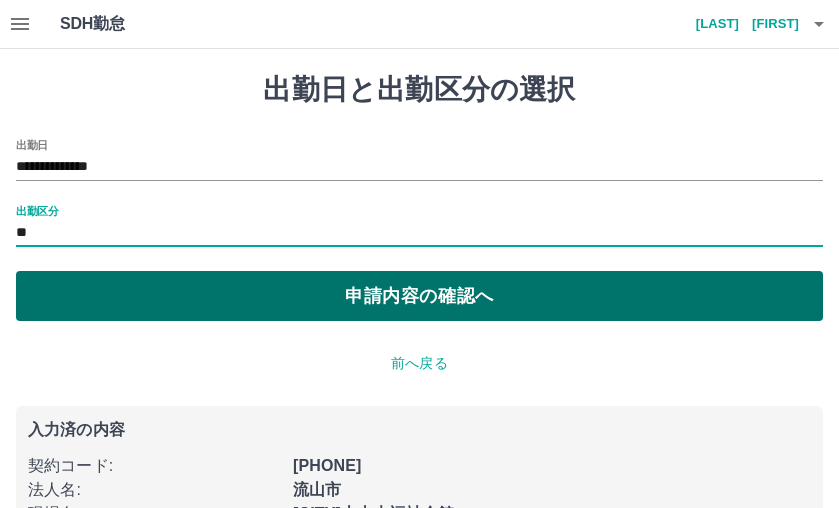 click on "申請内容の確認へ" at bounding box center (419, 296) 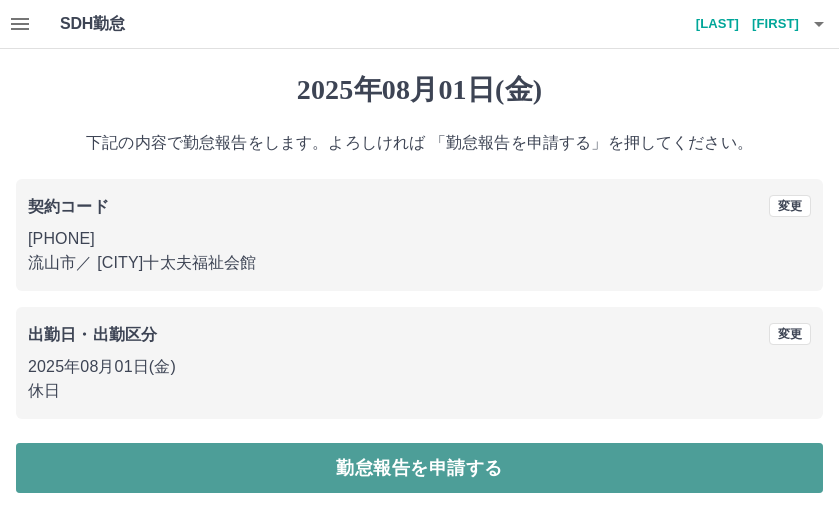 click on "勤怠報告を申請する" at bounding box center (419, 468) 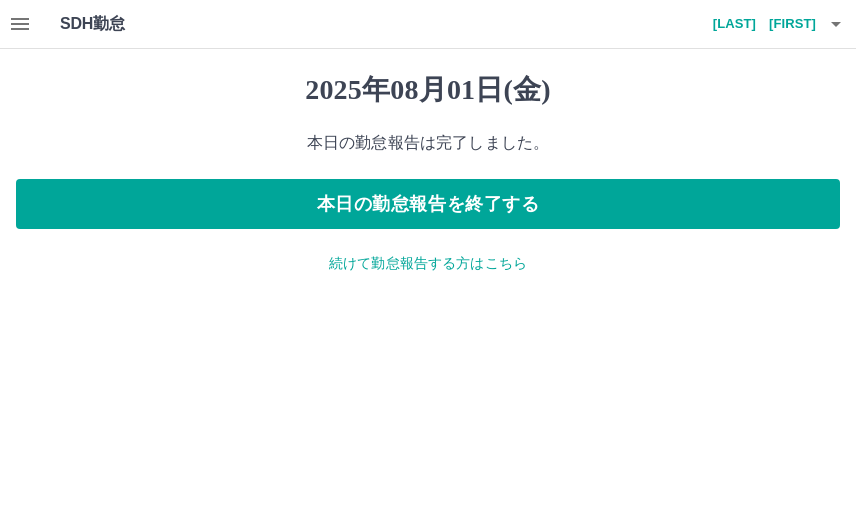 click on "続けて勤怠報告する方はこちら" at bounding box center (428, 263) 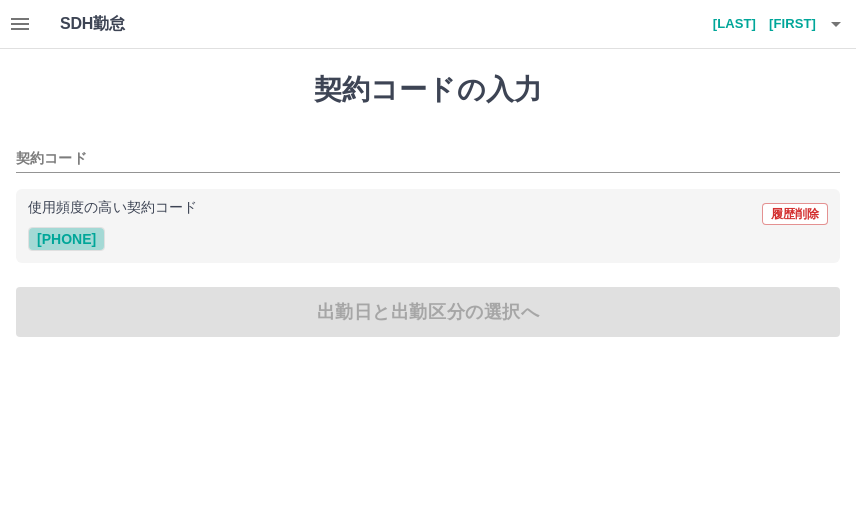 click on "35358002" at bounding box center (66, 239) 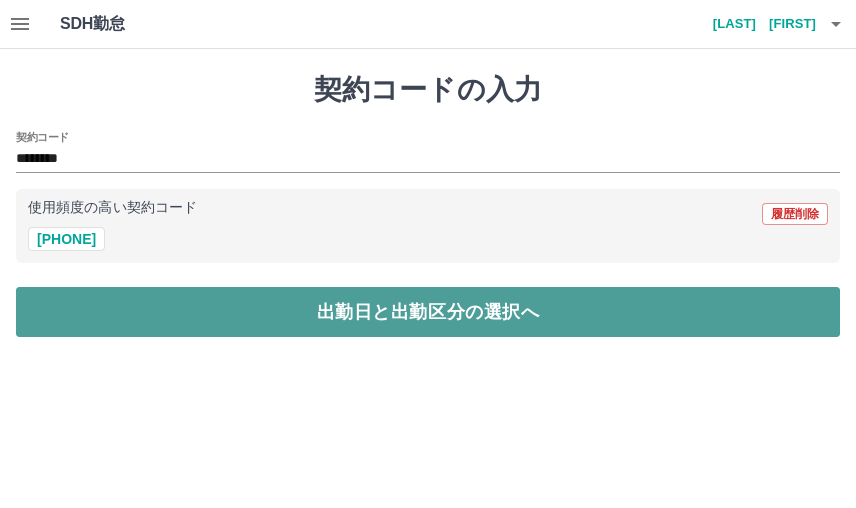 click on "出勤日と出勤区分の選択へ" at bounding box center (428, 312) 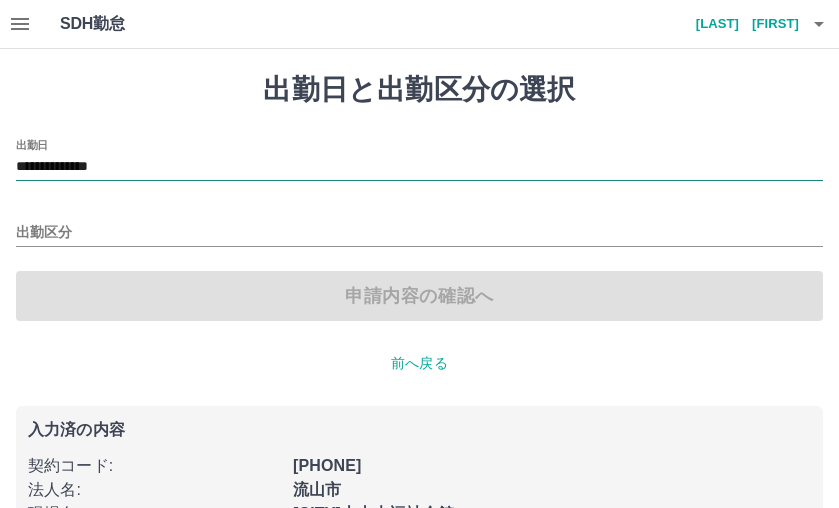 click on "**********" at bounding box center (419, 167) 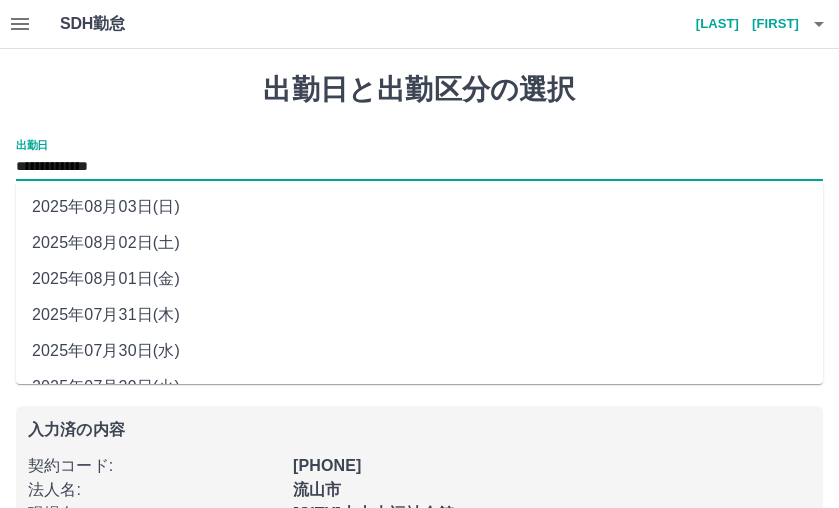 click on "2025年08月03日(日)" at bounding box center (419, 207) 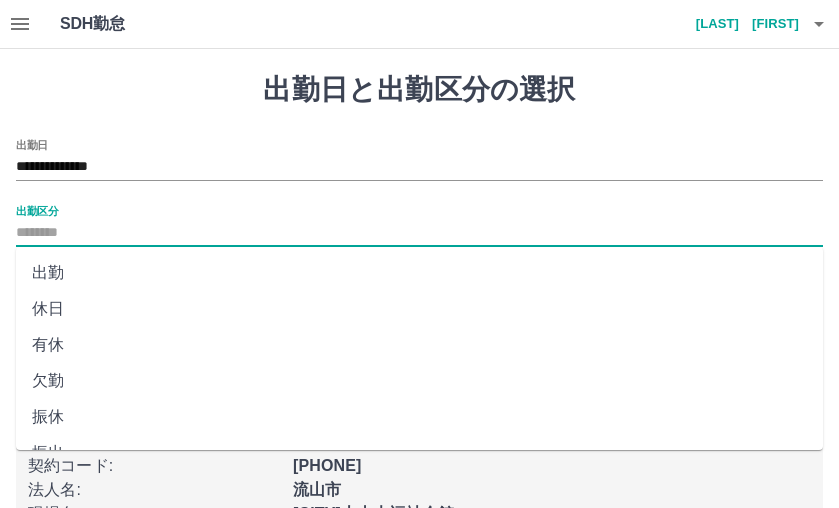 click on "出勤区分" at bounding box center (419, 233) 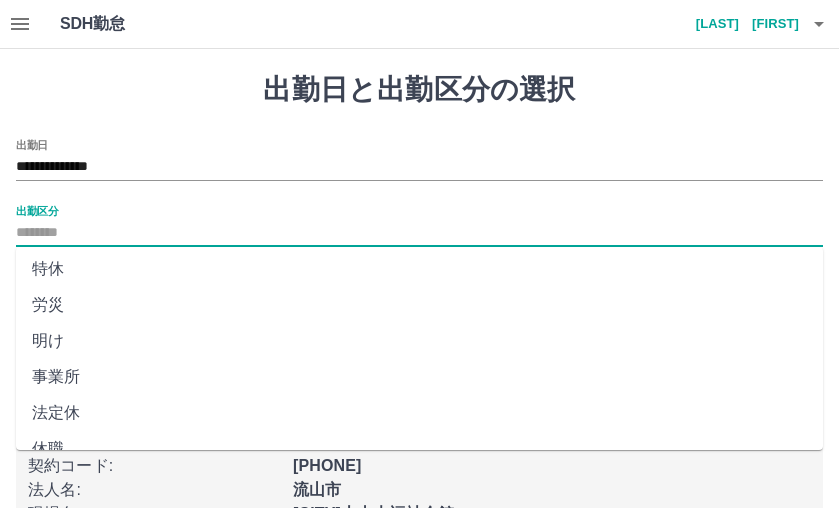 scroll, scrollTop: 440, scrollLeft: 0, axis: vertical 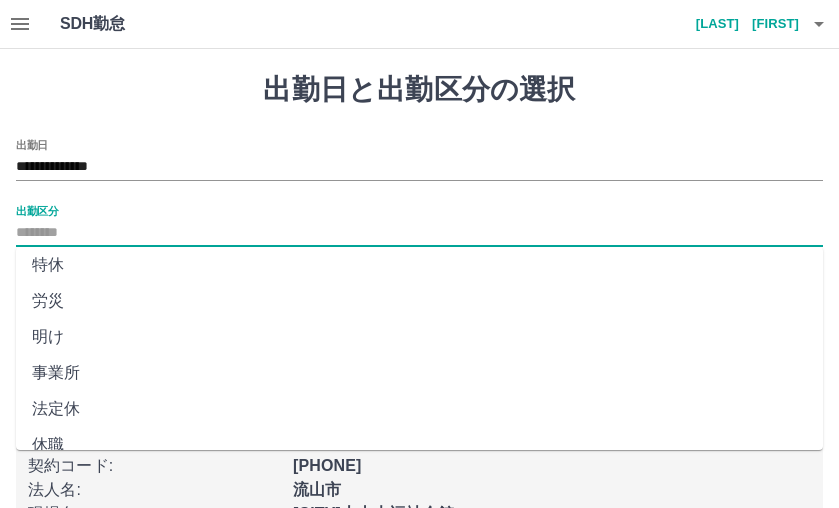 click on "法定休" at bounding box center [419, 409] 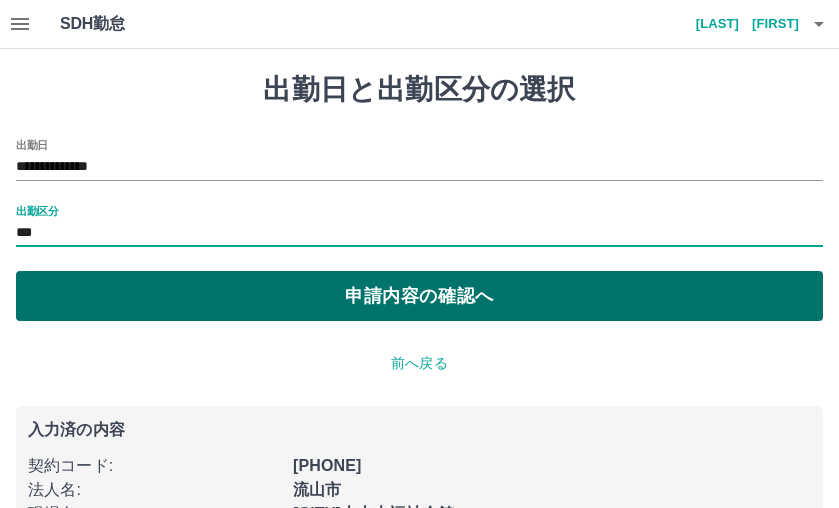 click on "申請内容の確認へ" at bounding box center (419, 296) 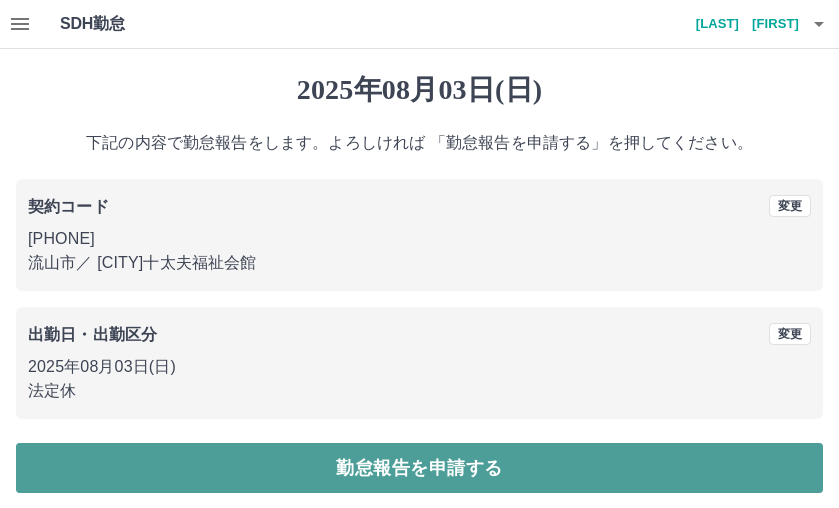 click on "勤怠報告を申請する" at bounding box center [419, 468] 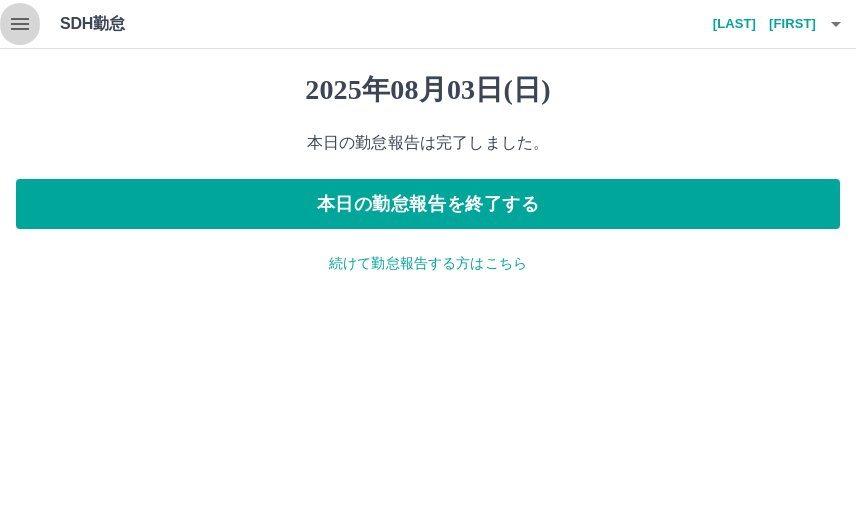 click 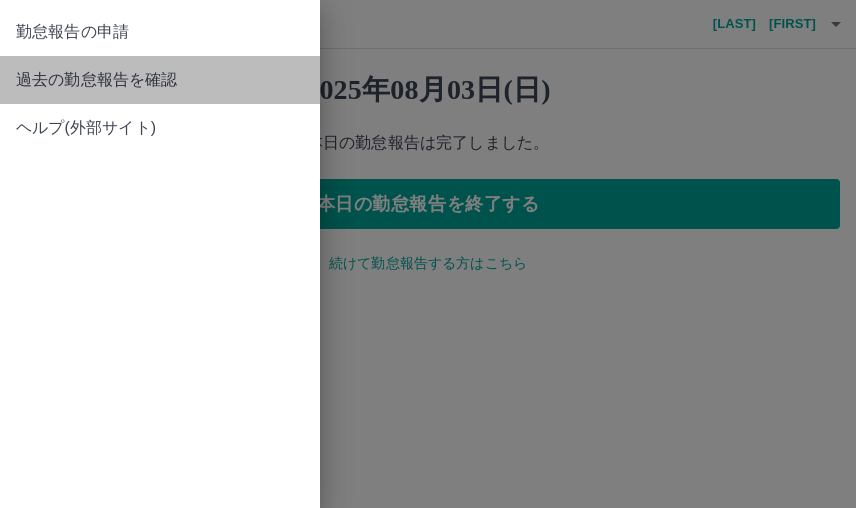 click on "過去の勤怠報告を確認" at bounding box center [160, 80] 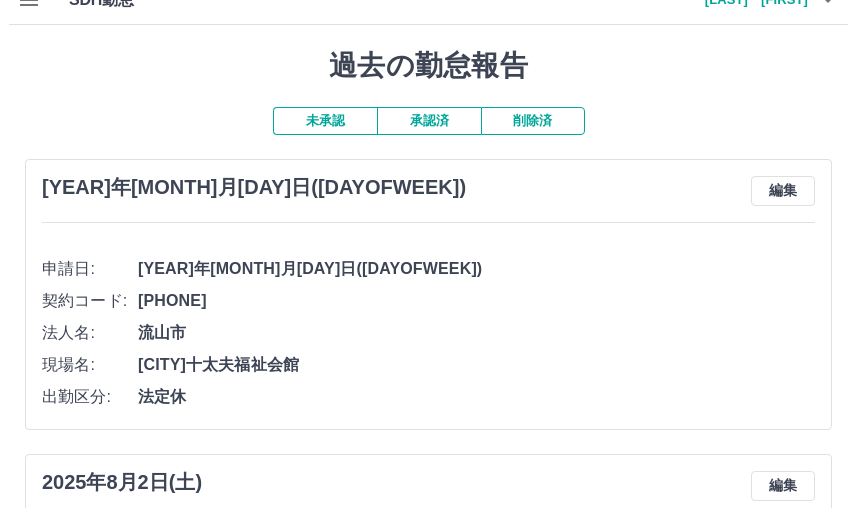 scroll, scrollTop: 0, scrollLeft: 0, axis: both 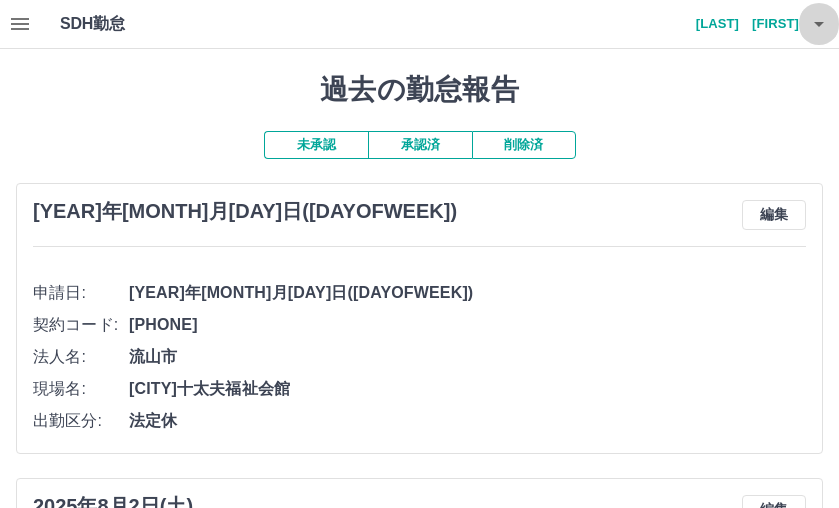 click 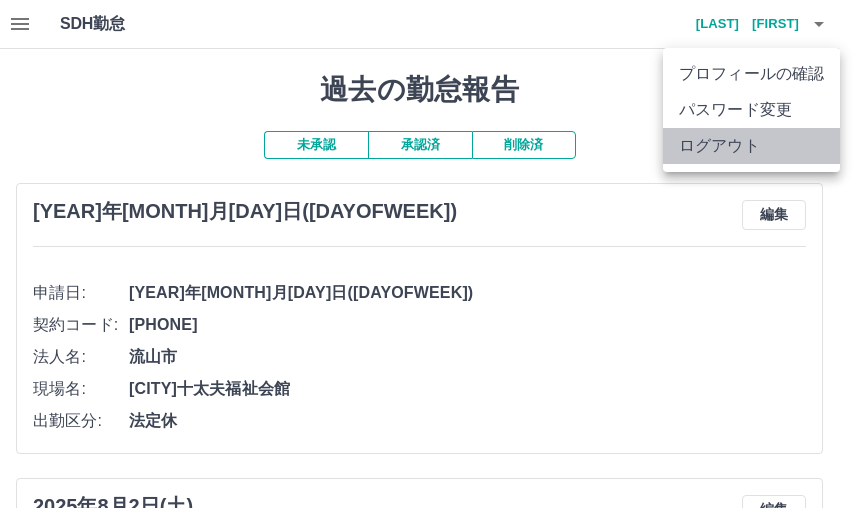 click on "ログアウト" at bounding box center (751, 146) 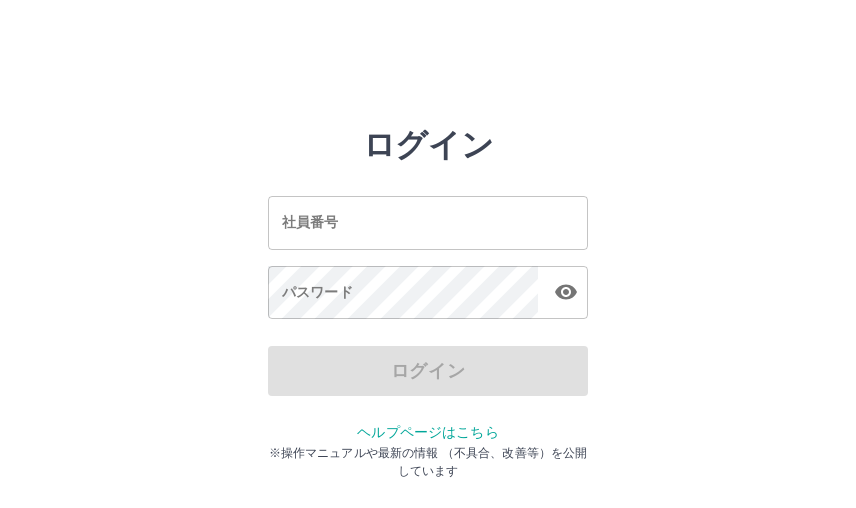 scroll, scrollTop: 0, scrollLeft: 0, axis: both 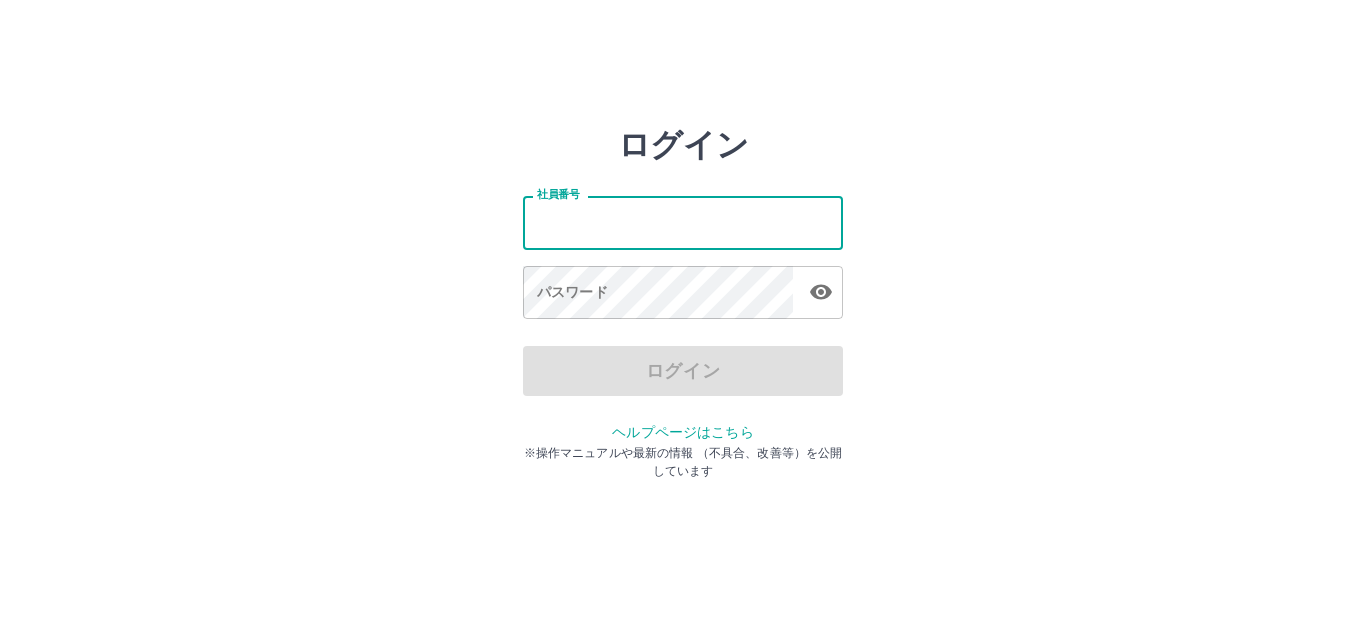 click on "社員番号" at bounding box center (683, 222) 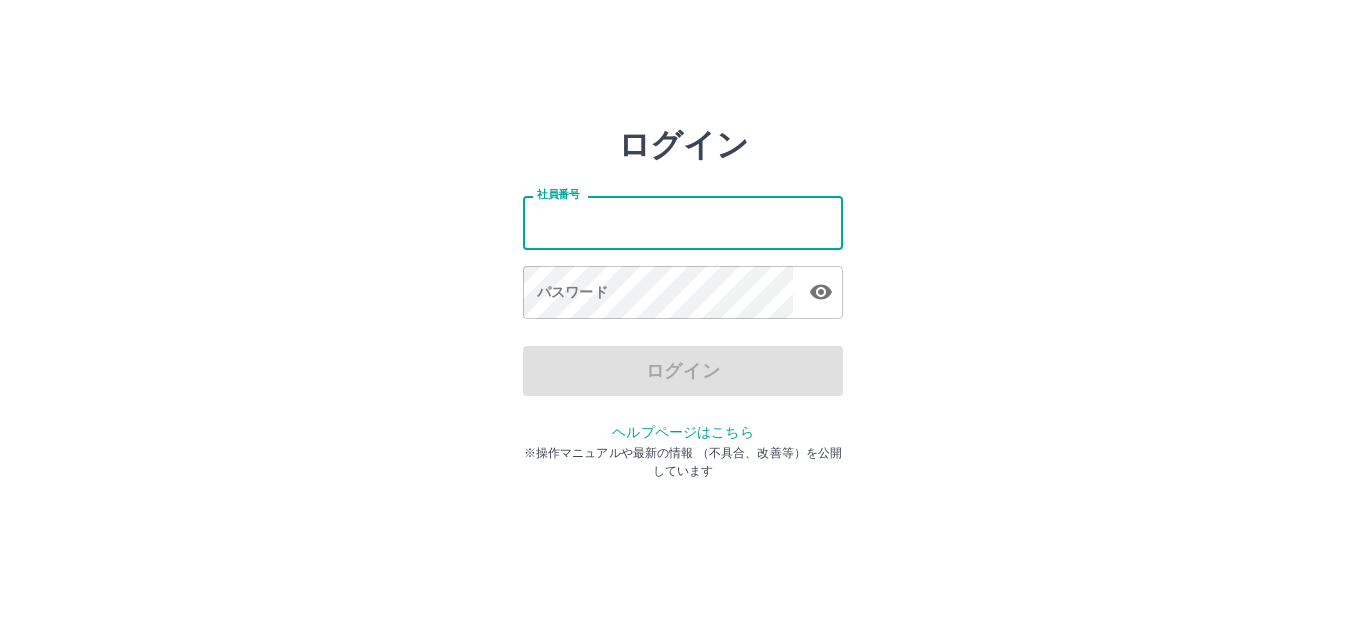 type on "*******" 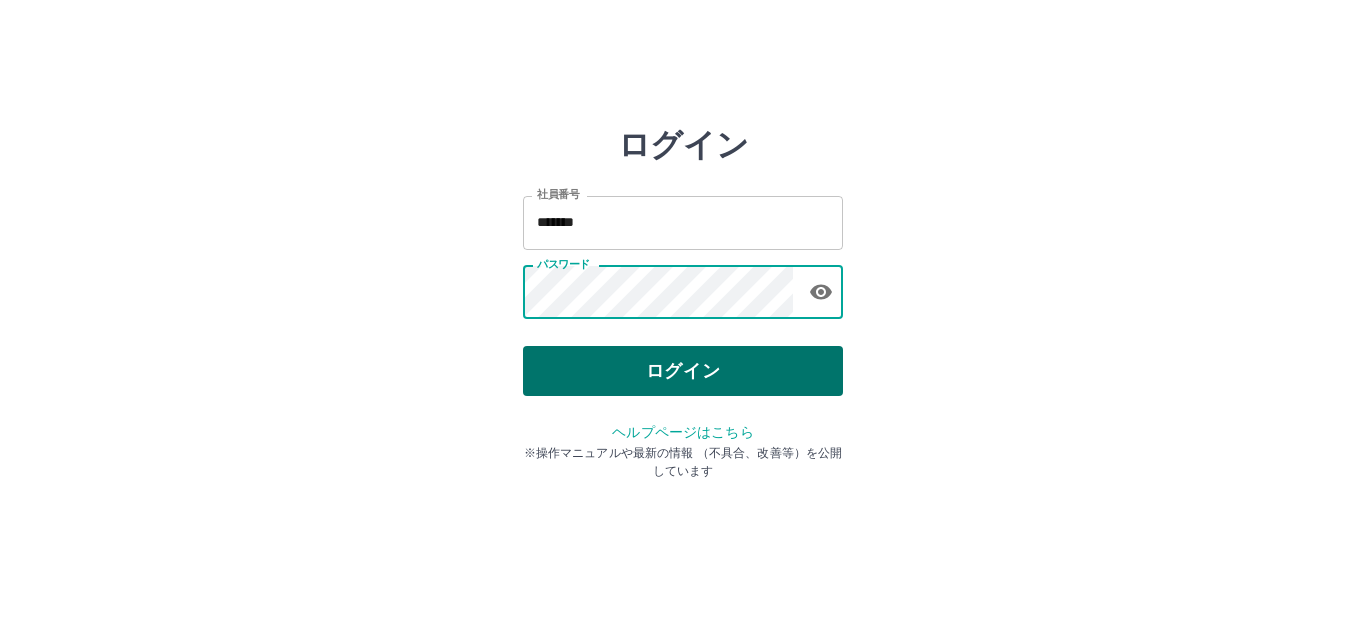 click on "ログイン" at bounding box center (683, 371) 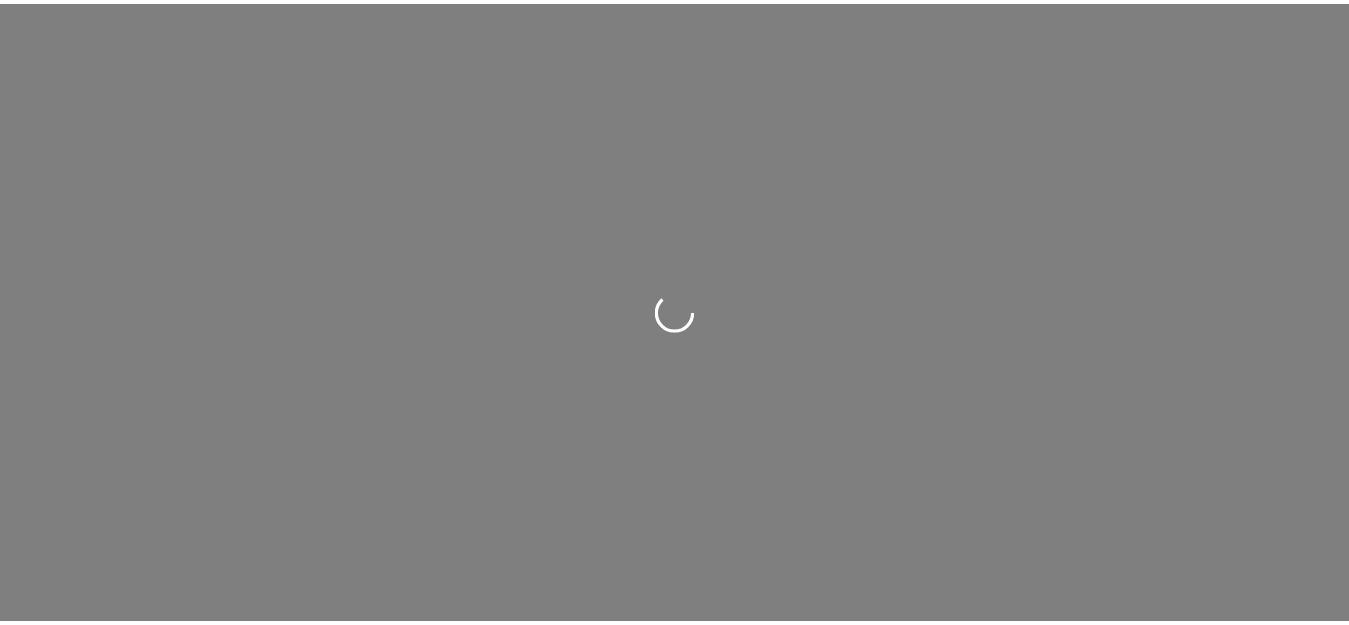 scroll, scrollTop: 0, scrollLeft: 0, axis: both 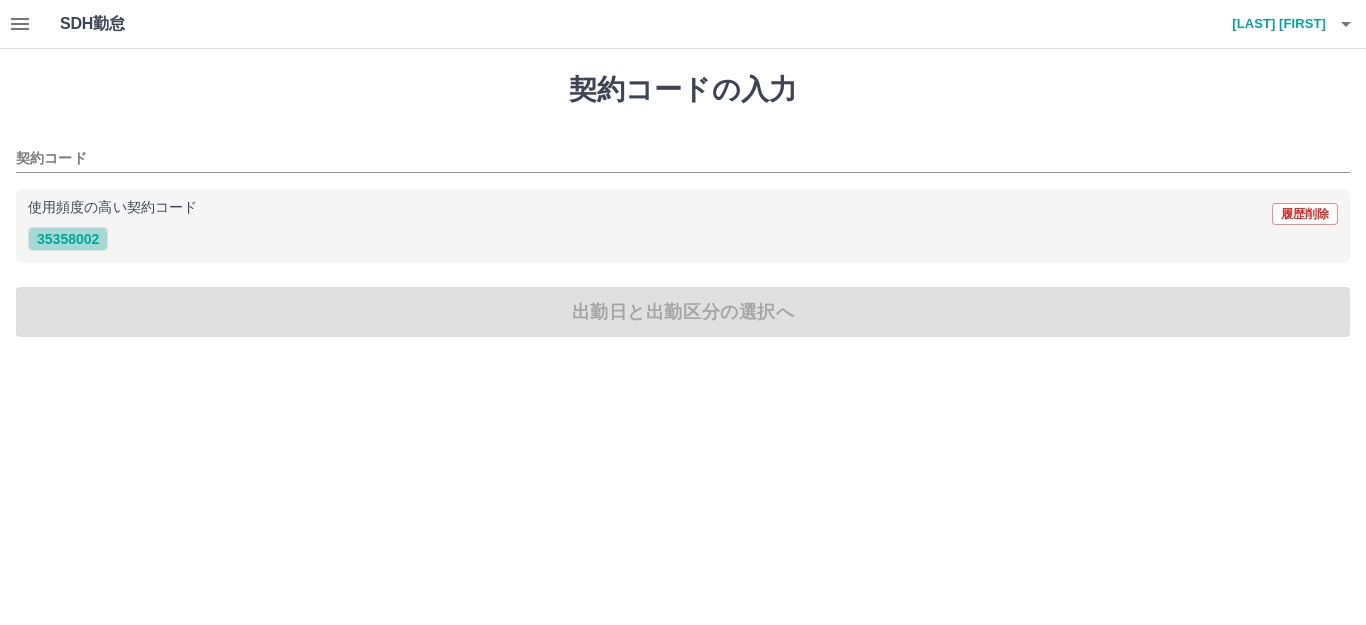 click on "35358002" at bounding box center (68, 239) 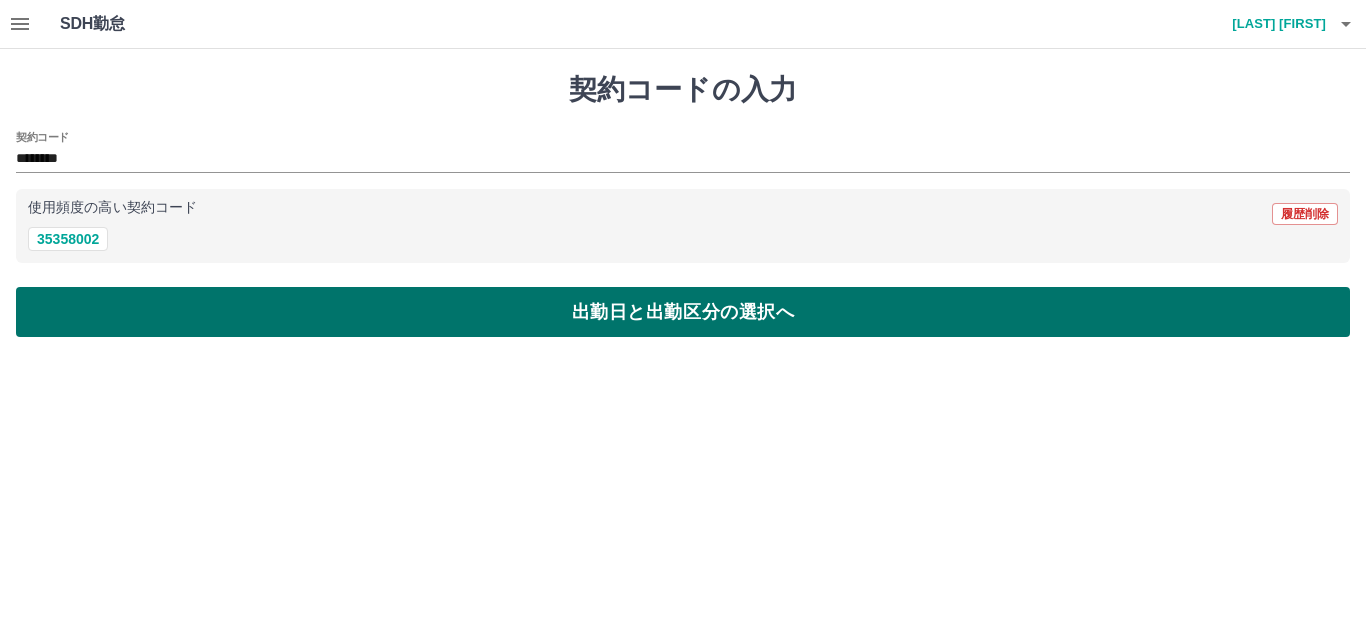 click on "出勤日と出勤区分の選択へ" at bounding box center [683, 312] 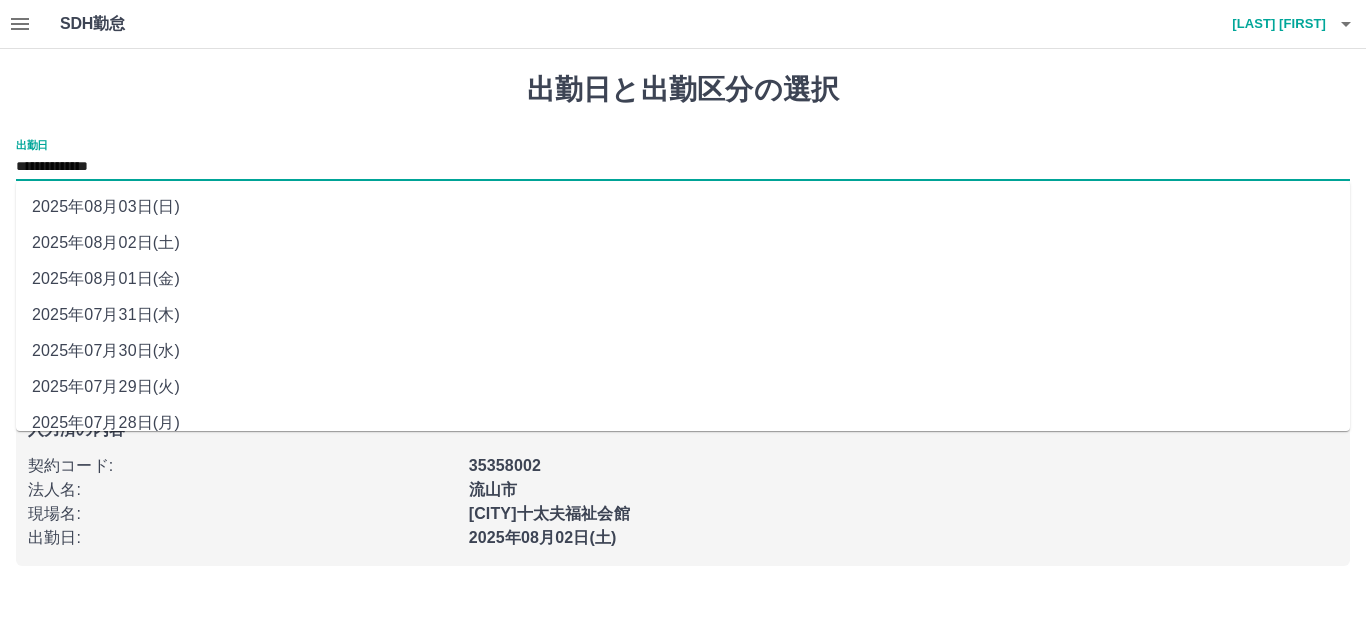 click on "**********" at bounding box center (683, 167) 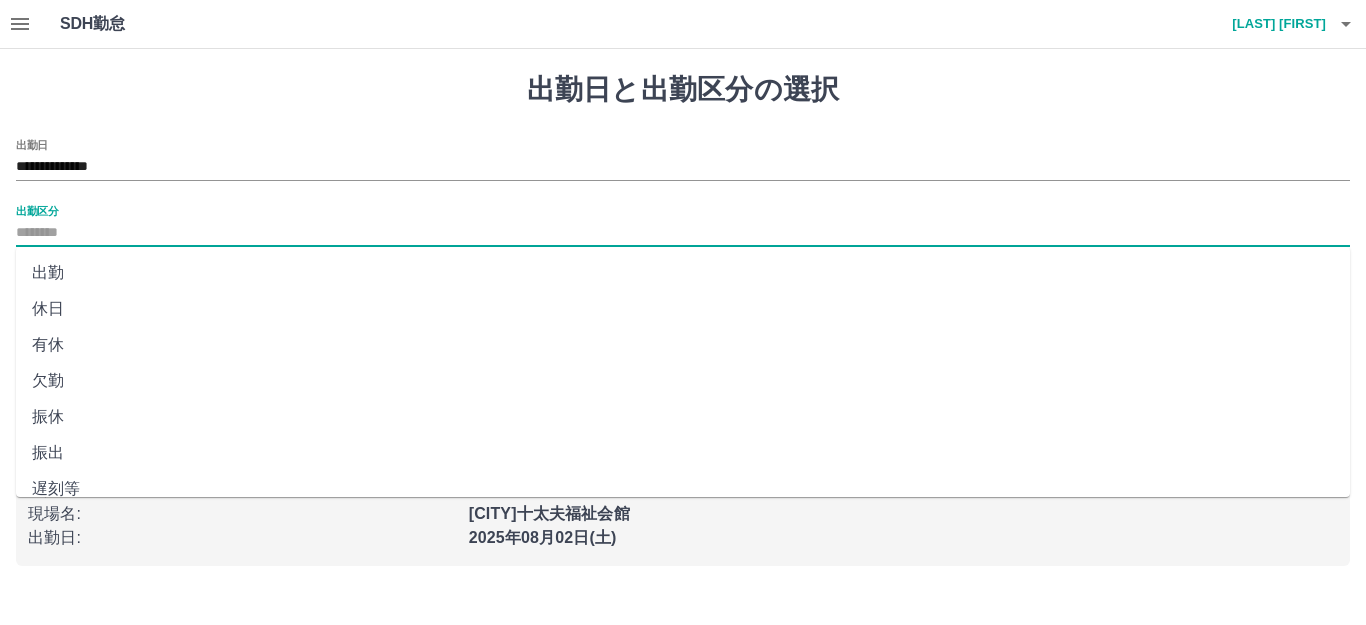 click on "出勤区分" at bounding box center (683, 233) 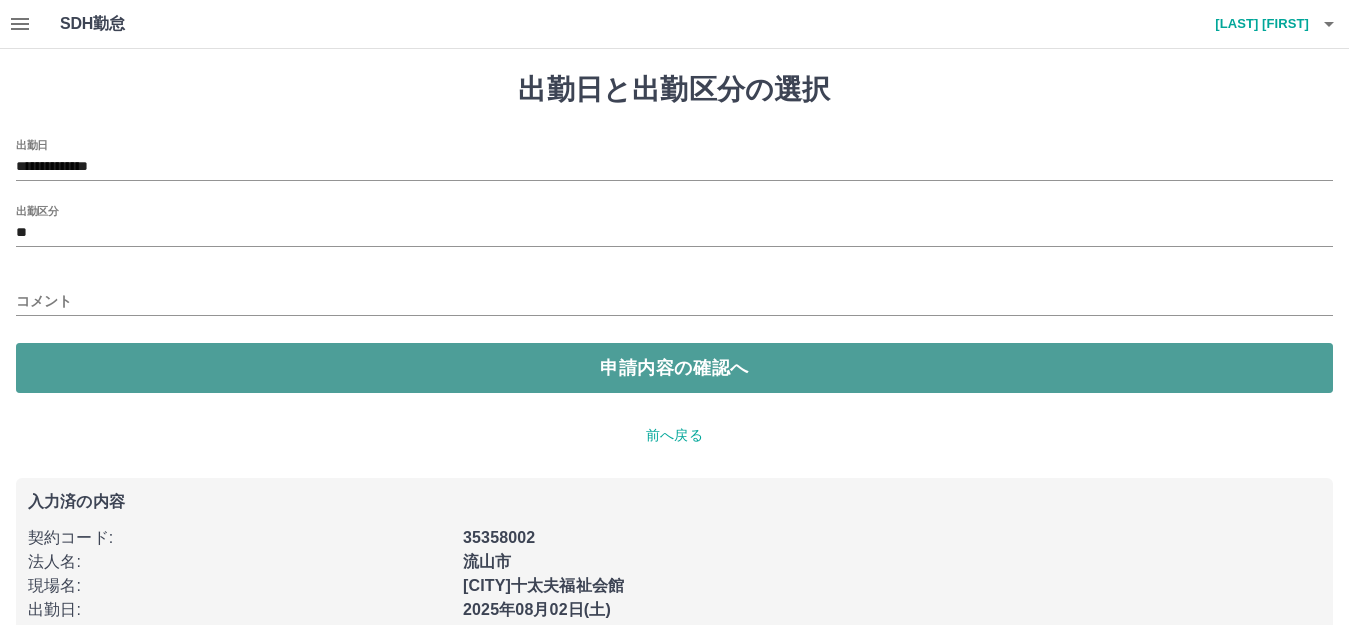 click on "申請内容の確認へ" at bounding box center (674, 368) 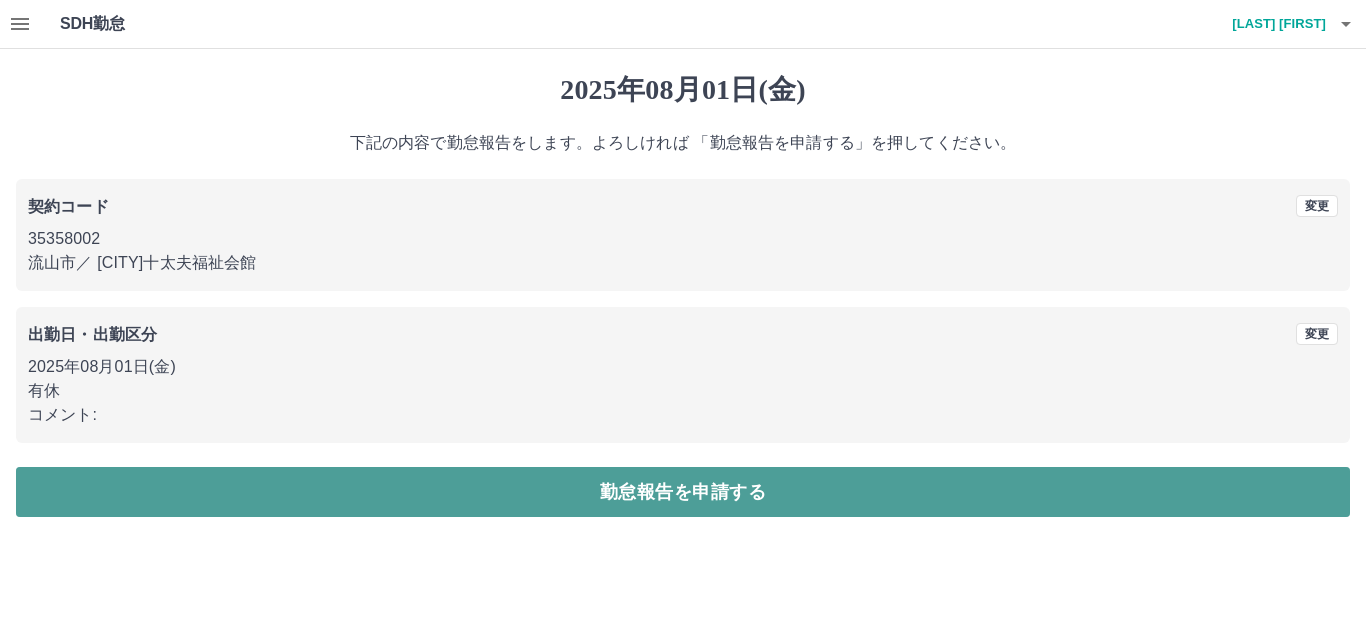 click on "勤怠報告を申請する" at bounding box center [683, 492] 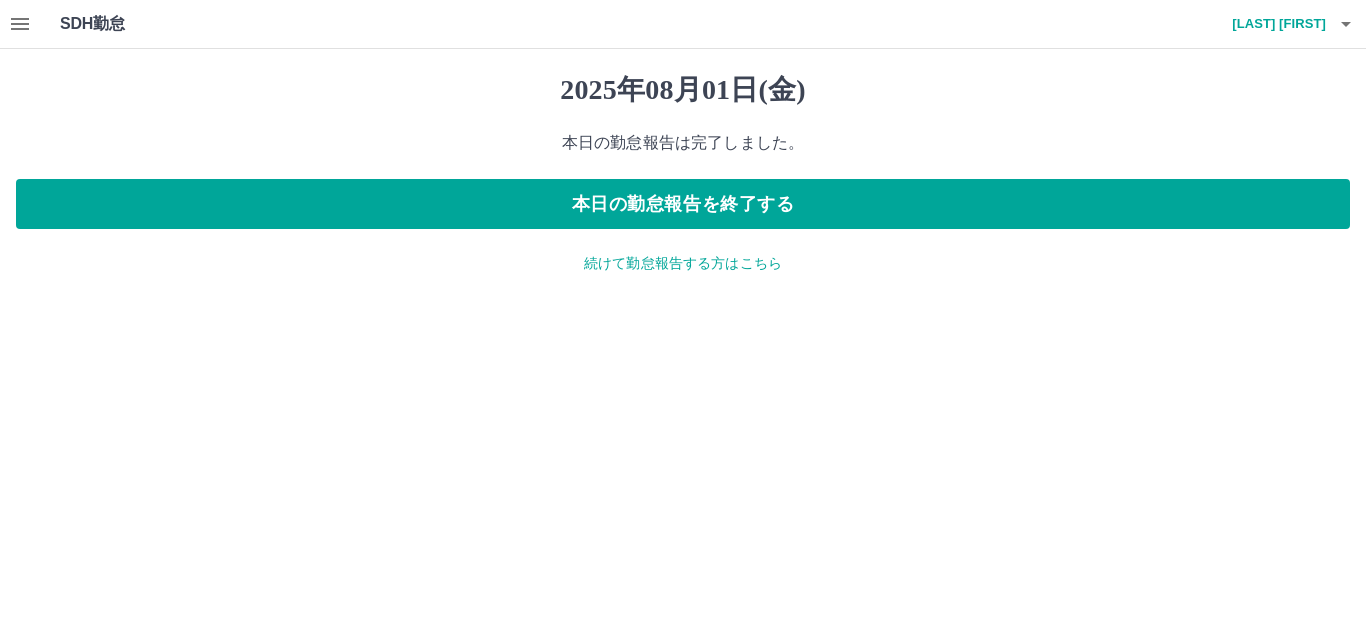 click on "続けて勤怠報告する方はこちら" at bounding box center [683, 263] 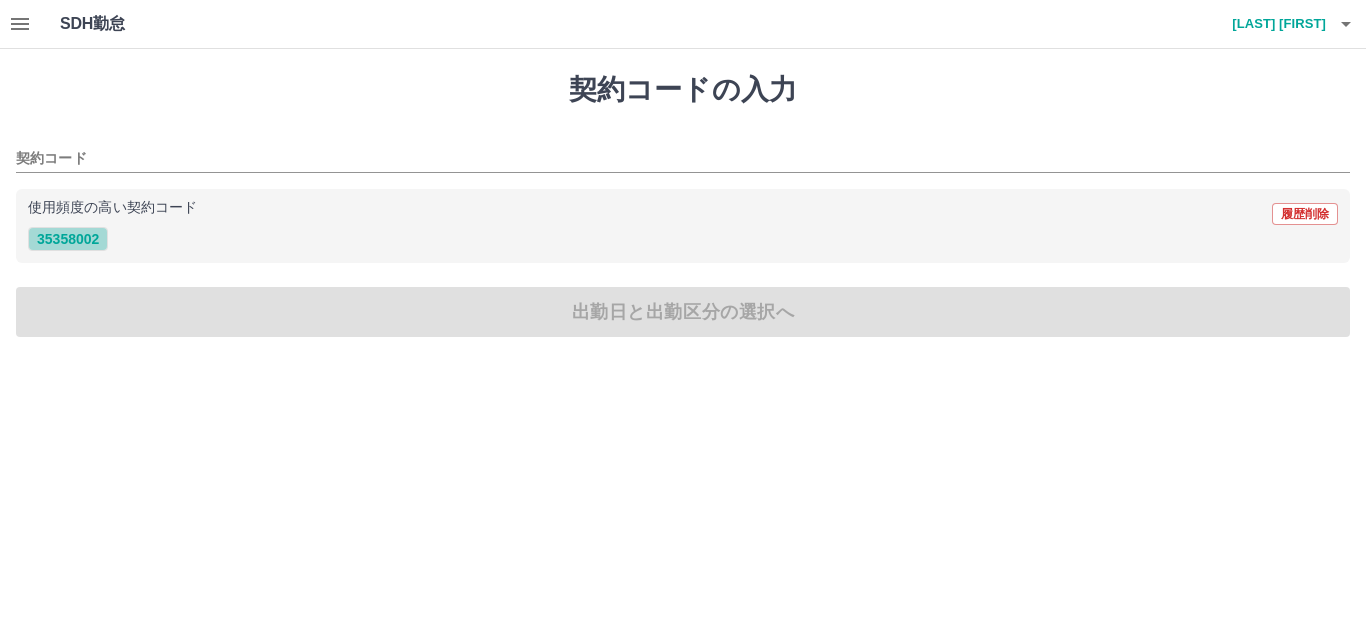 click on "35358002" at bounding box center [68, 239] 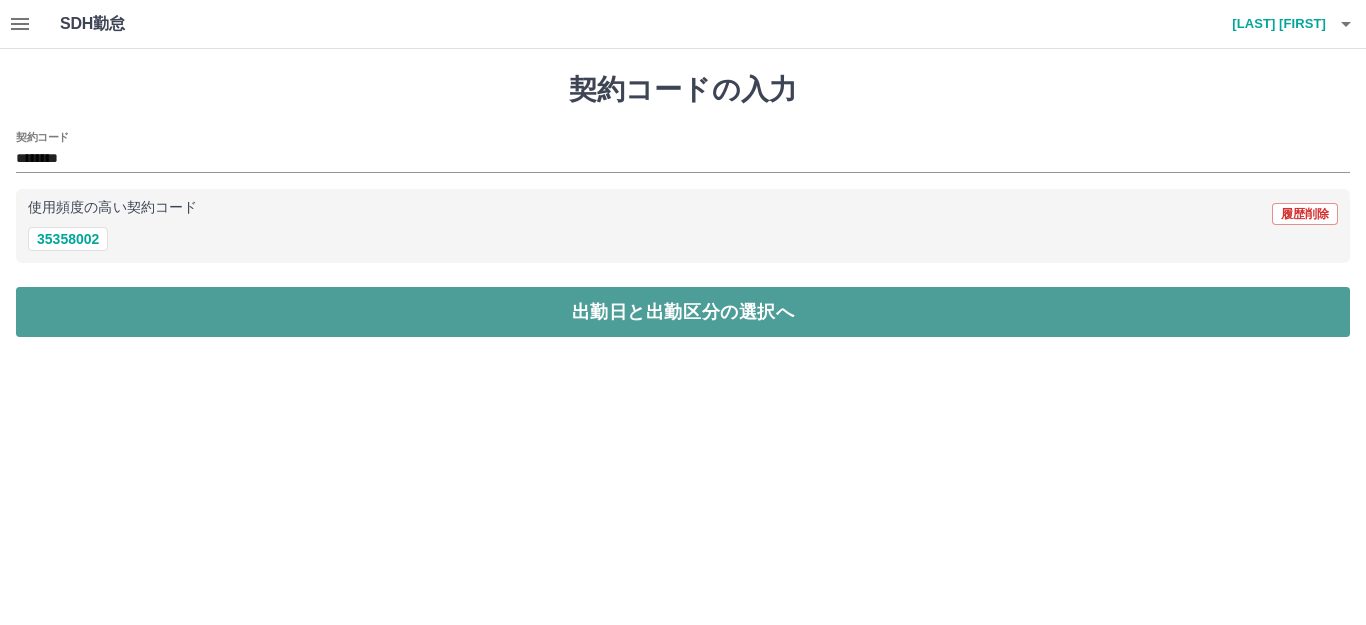 click on "出勤日と出勤区分の選択へ" at bounding box center [683, 312] 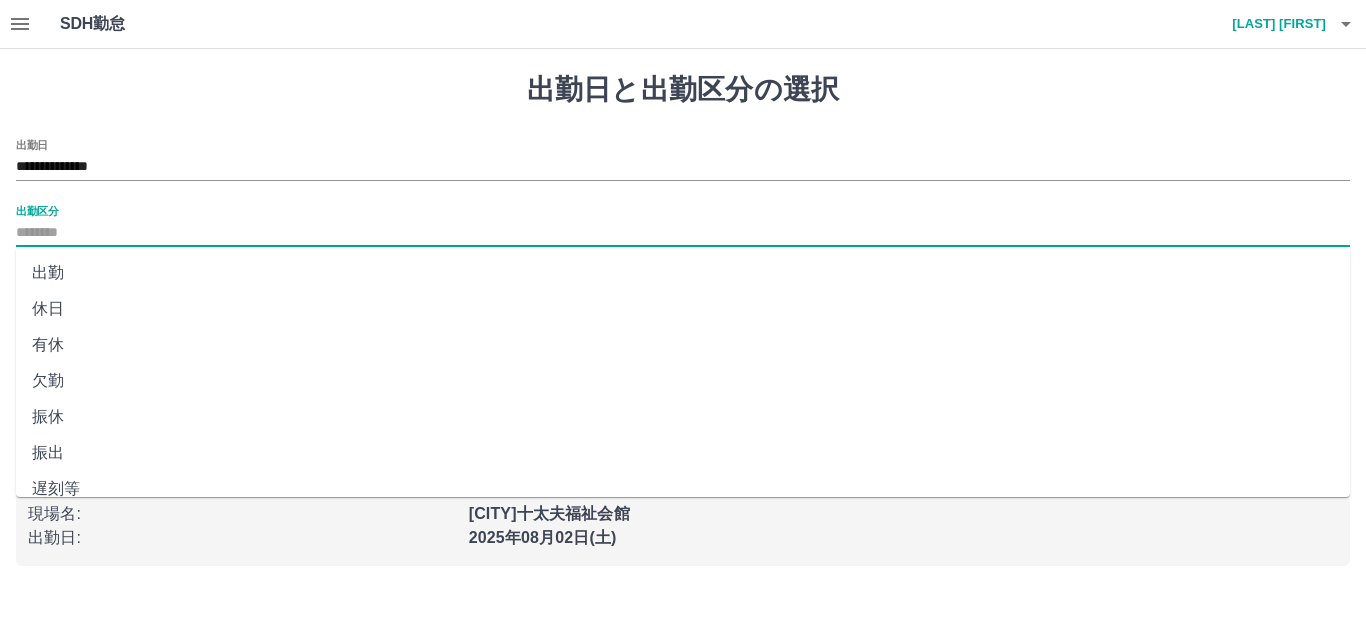 click on "出勤区分" at bounding box center (683, 233) 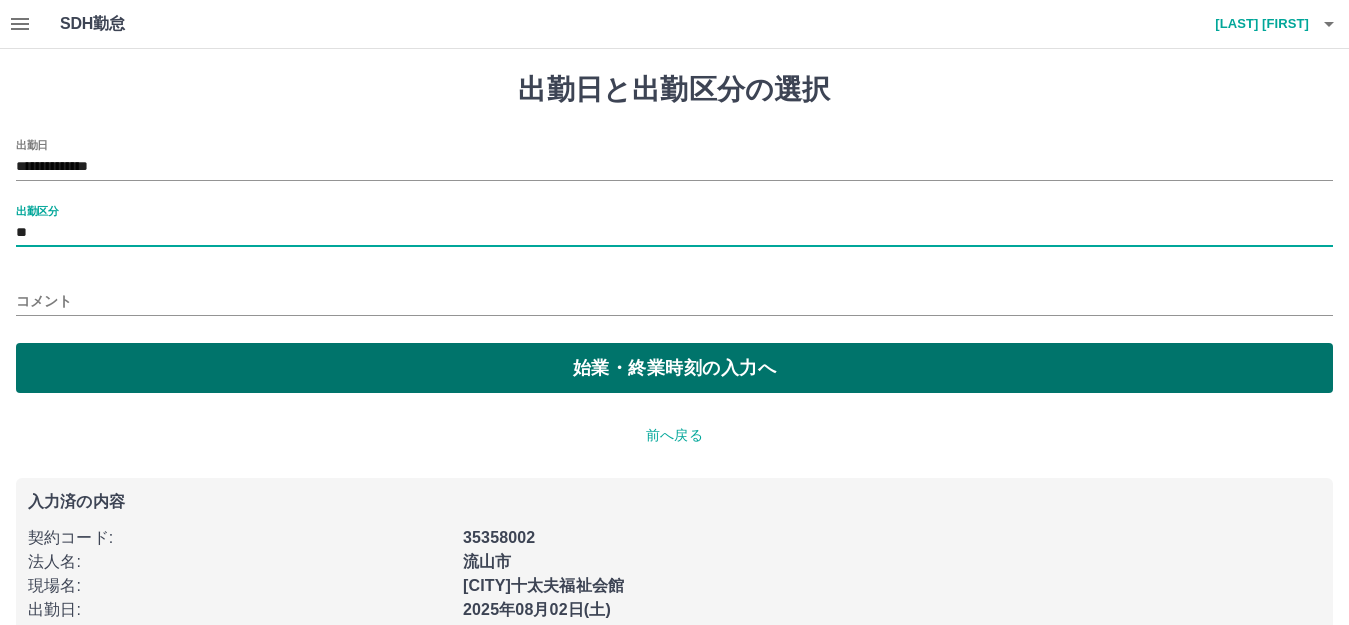click on "始業・終業時刻の入力へ" at bounding box center [674, 368] 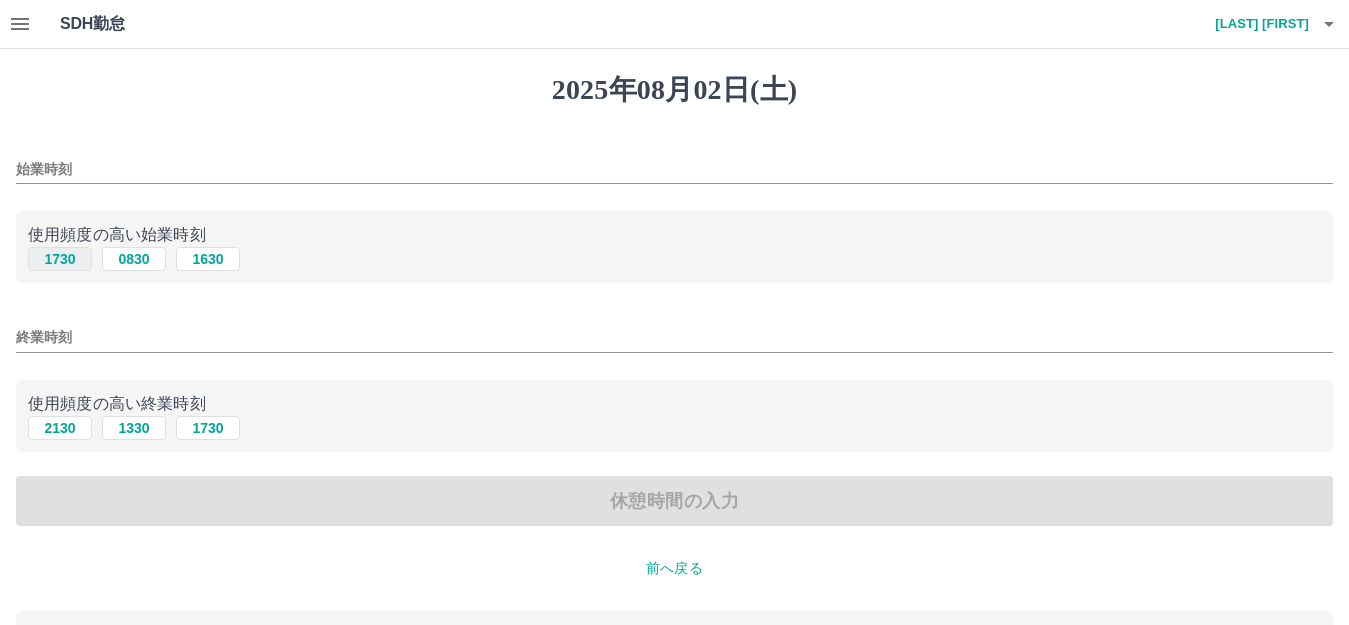 click on "1730" at bounding box center (60, 259) 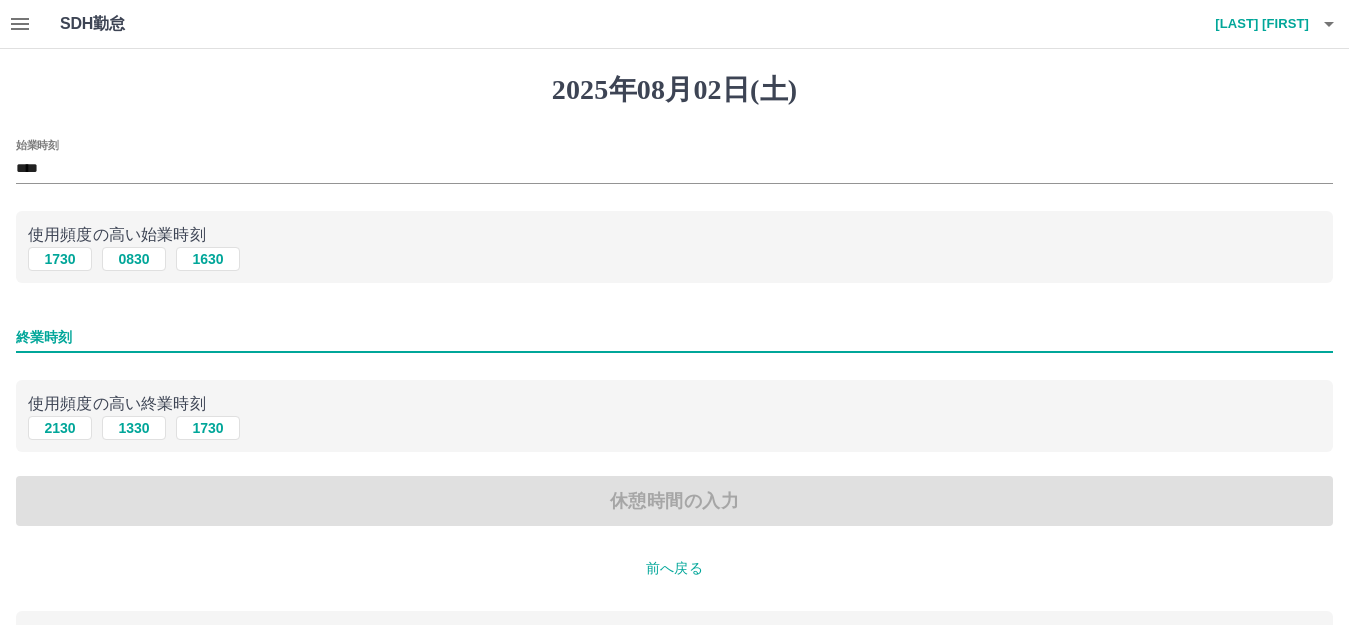 click on "終業時刻" at bounding box center [674, 337] 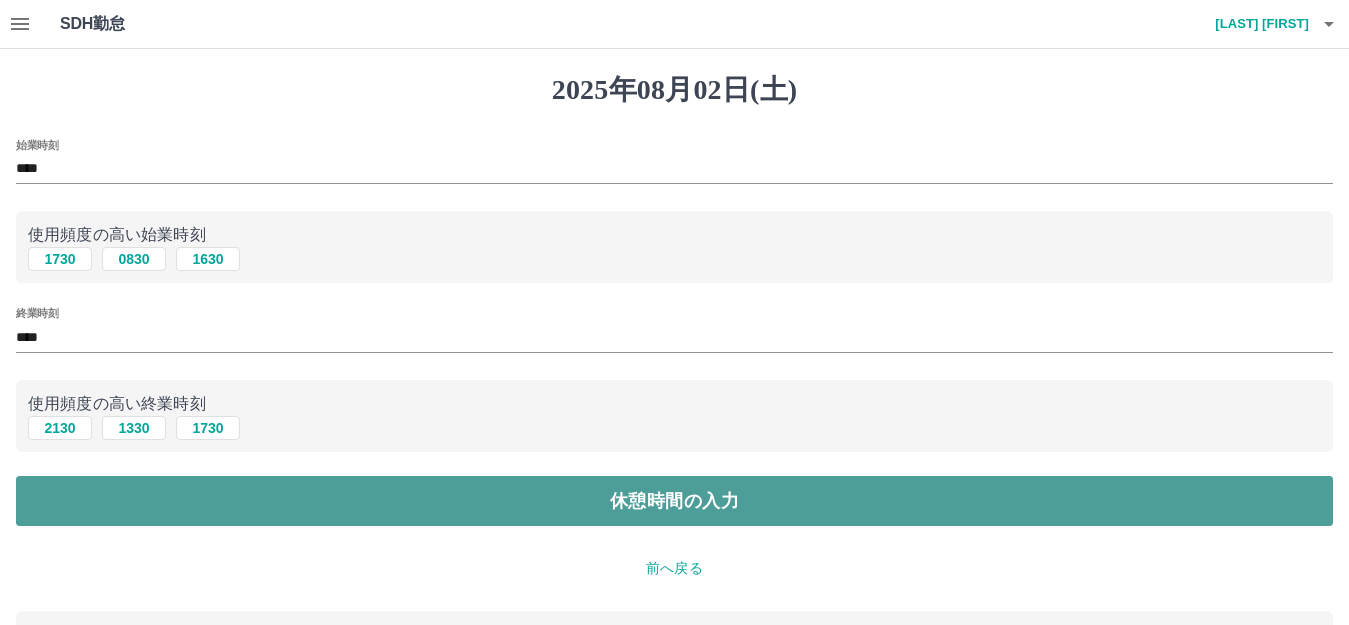 click on "休憩時間の入力" at bounding box center (674, 501) 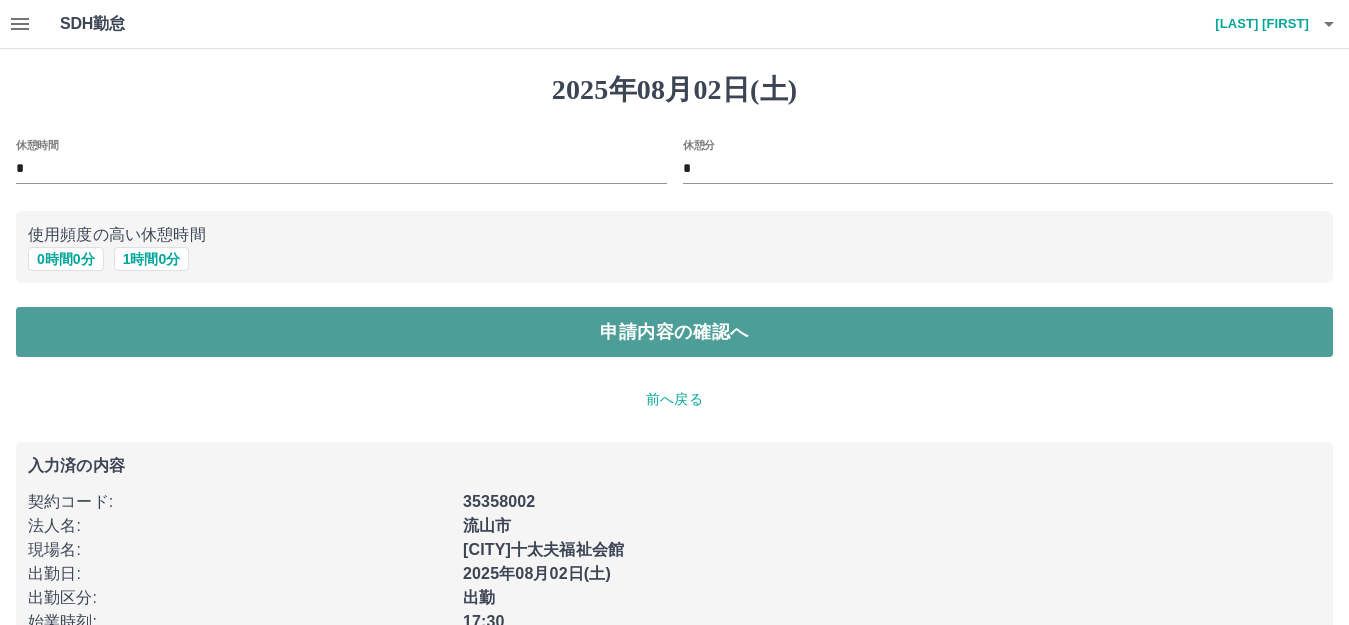 click on "申請内容の確認へ" at bounding box center (674, 332) 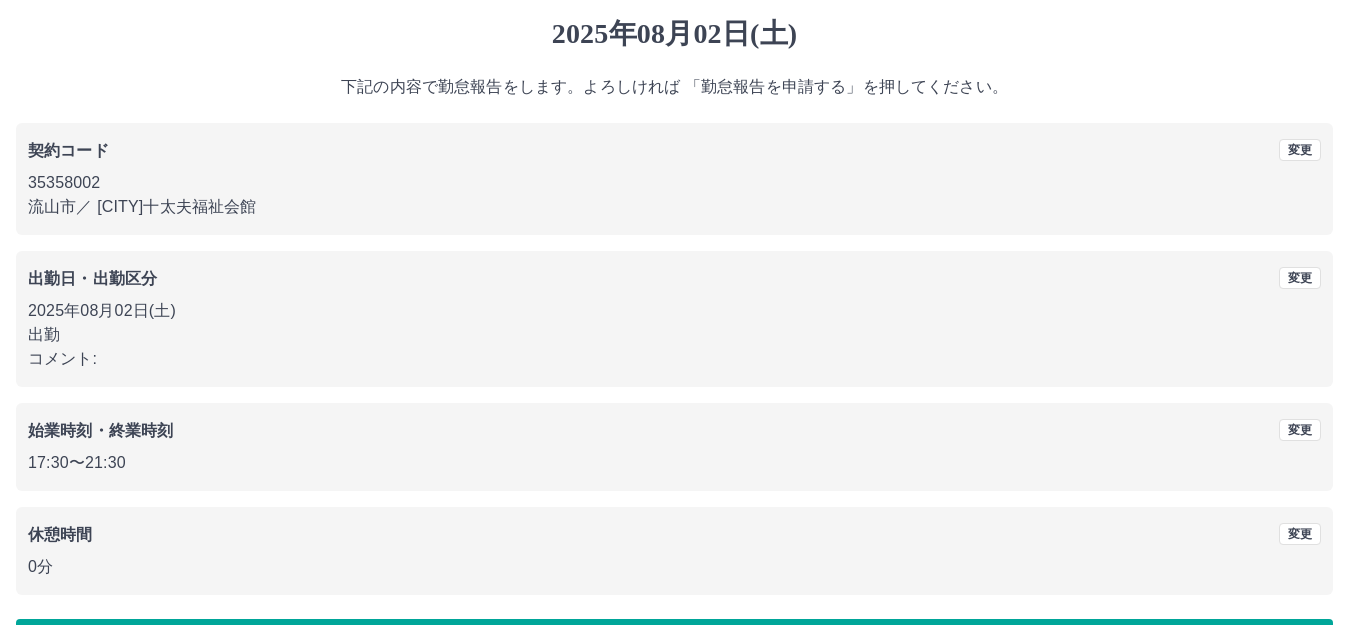 scroll, scrollTop: 124, scrollLeft: 0, axis: vertical 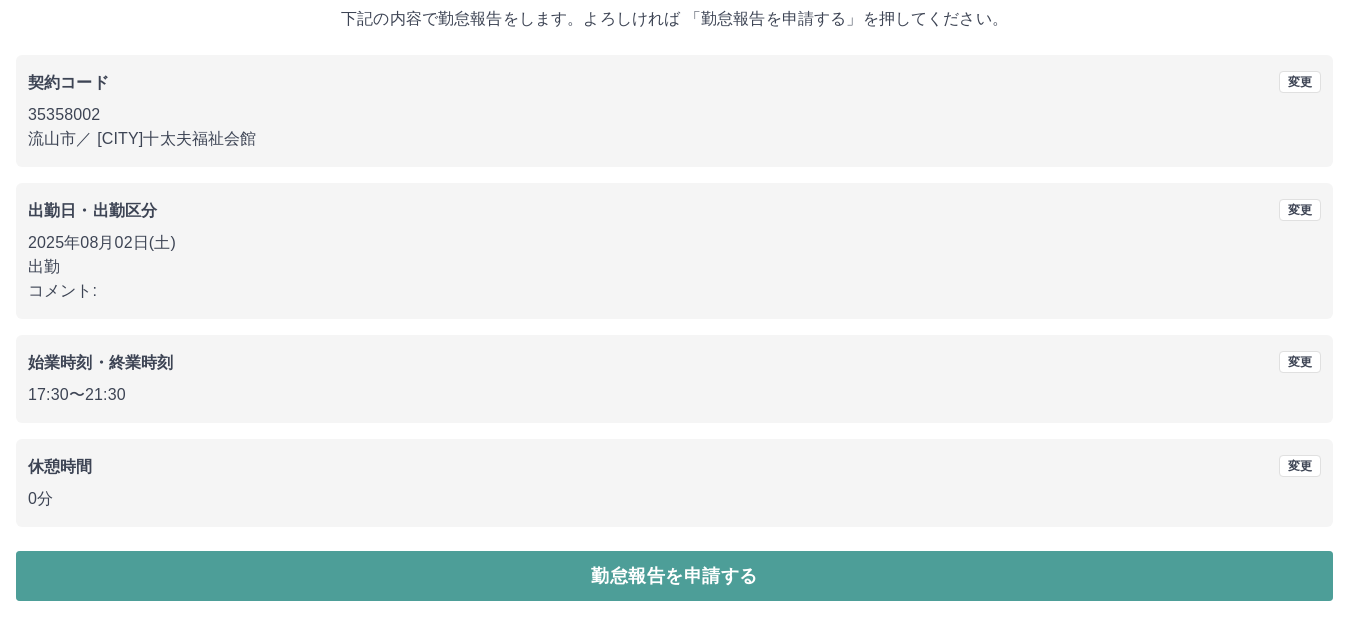 click on "勤怠報告を申請する" at bounding box center (674, 576) 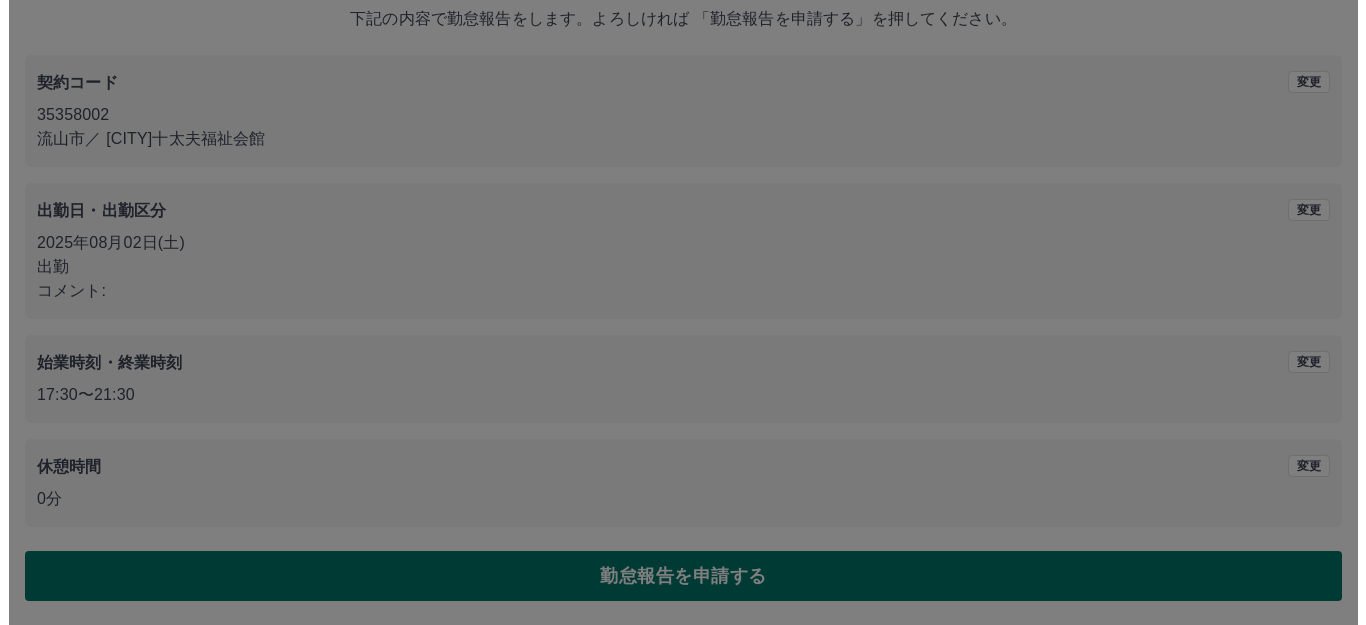 scroll, scrollTop: 0, scrollLeft: 0, axis: both 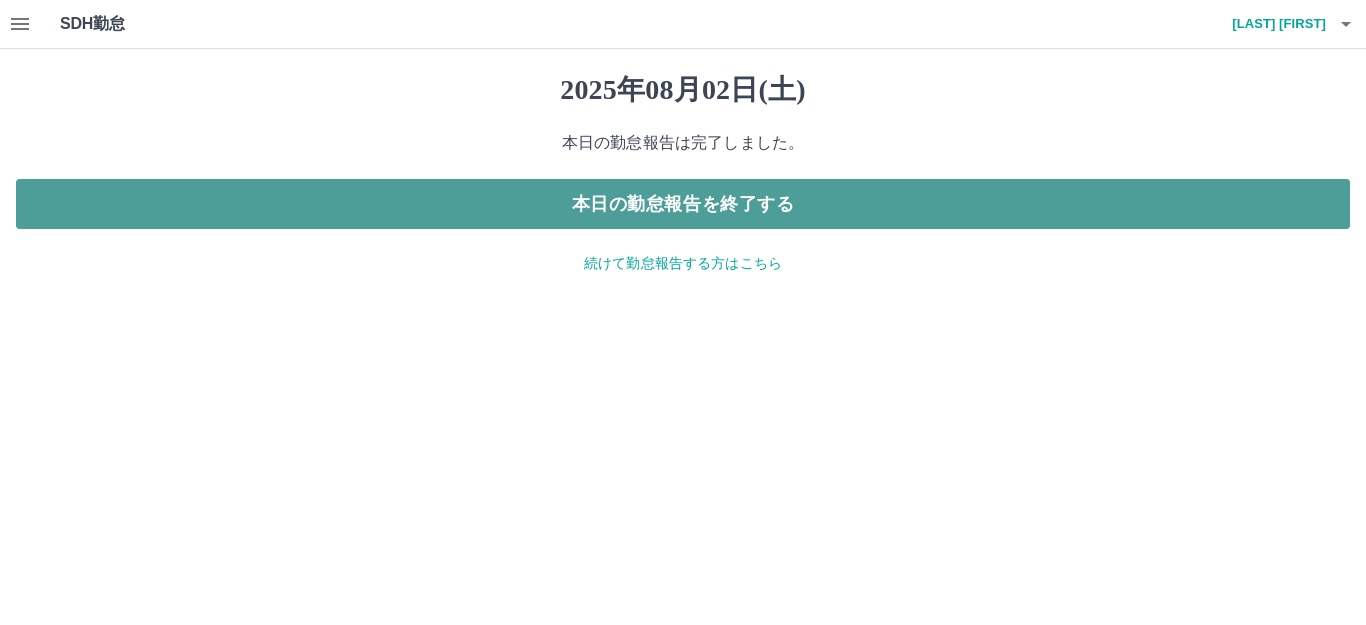 click on "本日の勤怠報告を終了する" at bounding box center [683, 204] 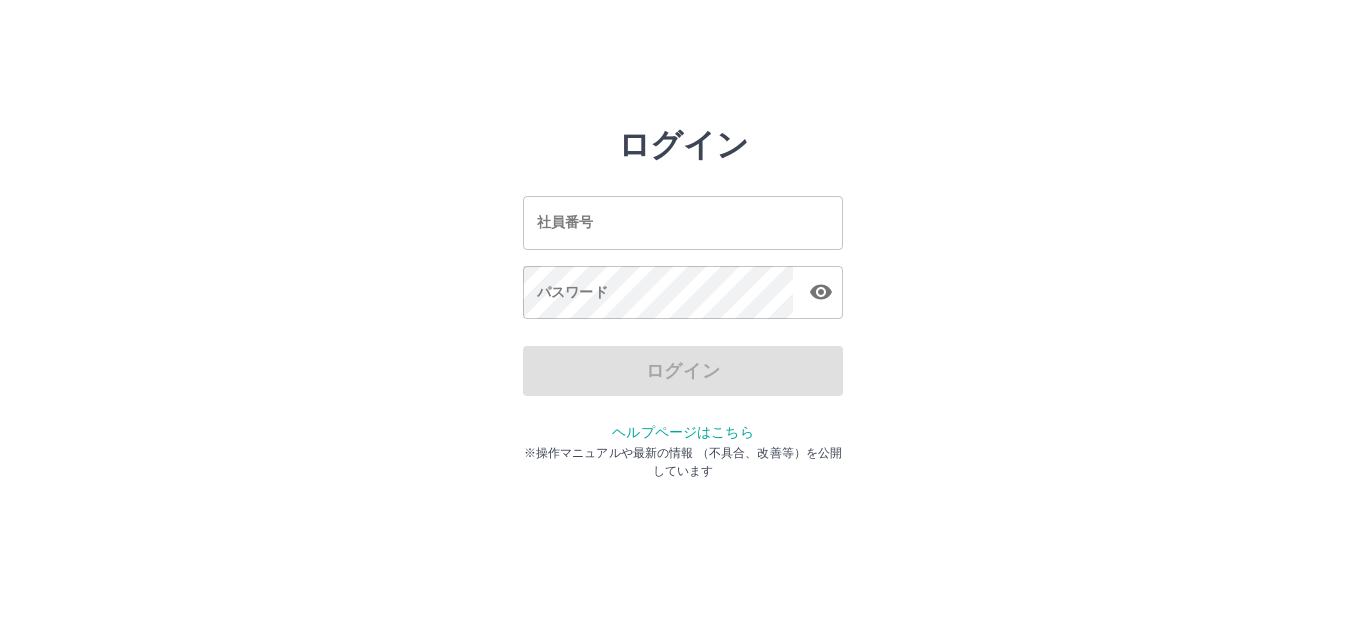 scroll, scrollTop: 0, scrollLeft: 0, axis: both 